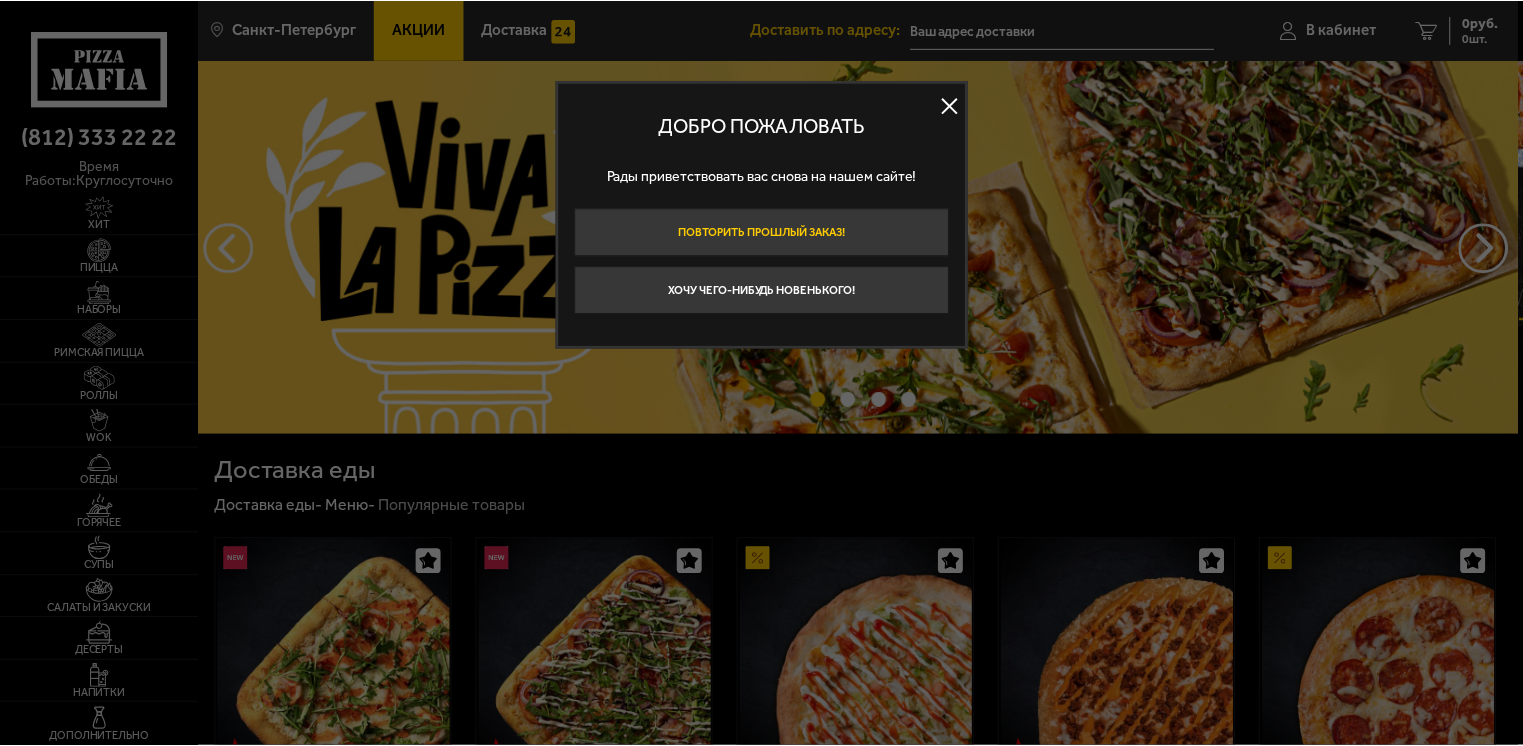 scroll, scrollTop: 0, scrollLeft: 0, axis: both 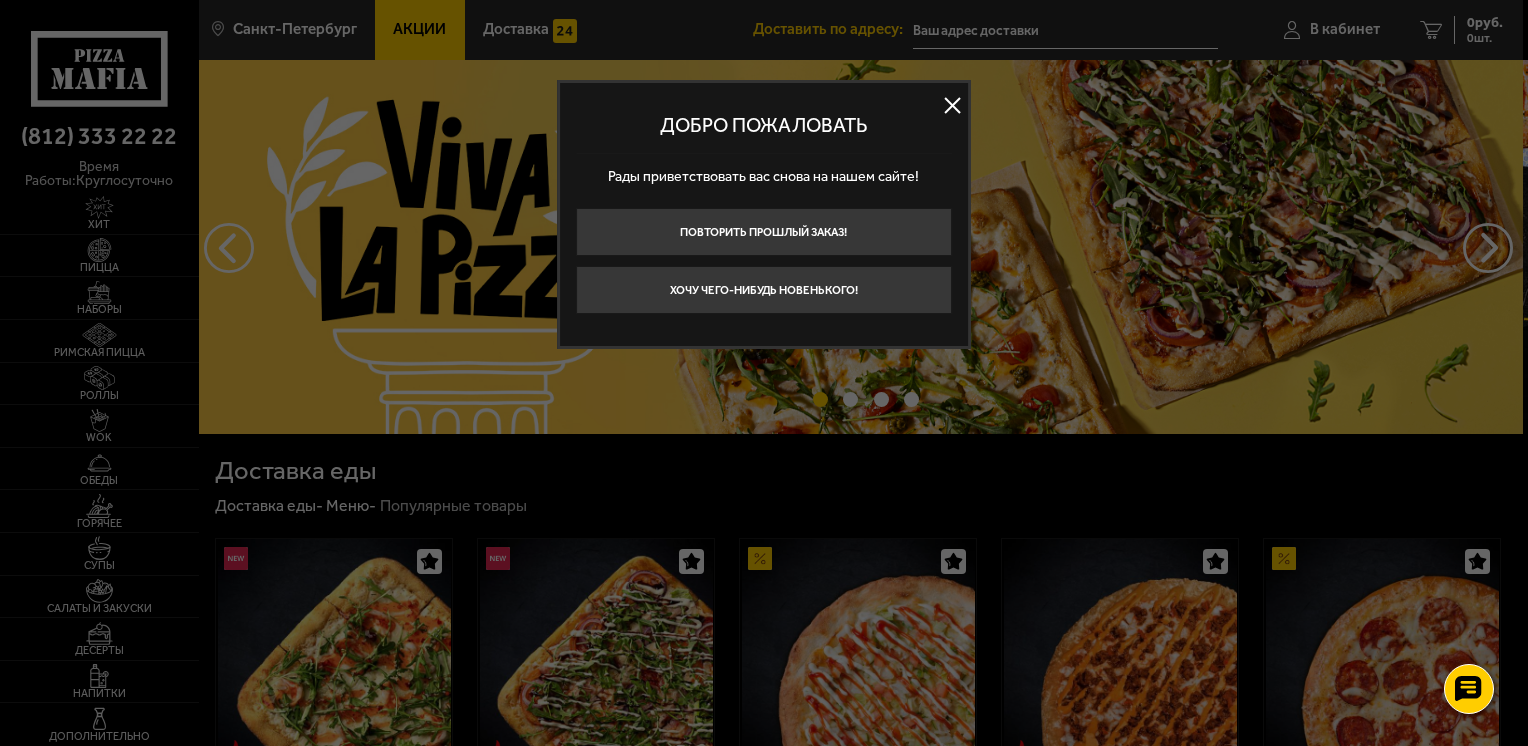 click at bounding box center [953, 106] 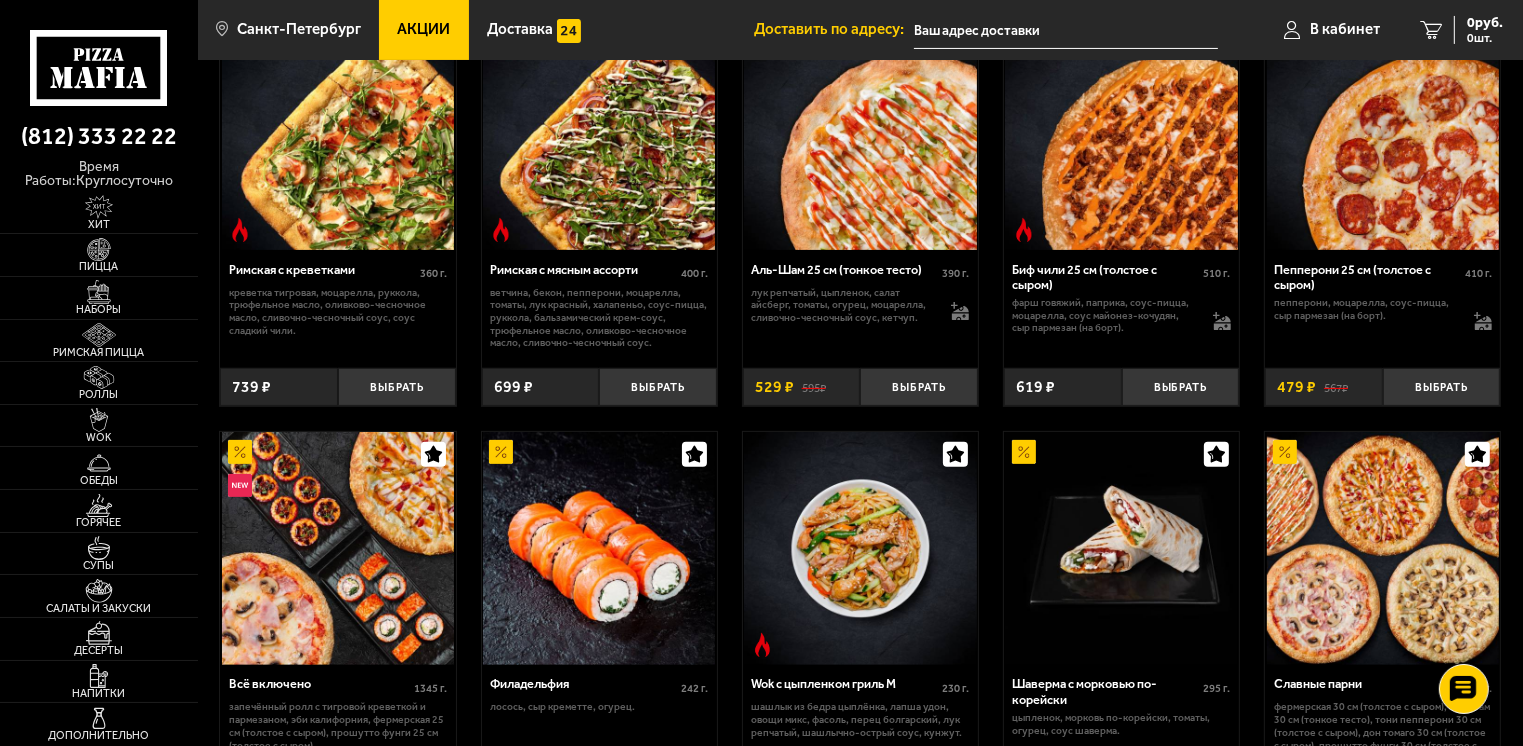 scroll, scrollTop: 300, scrollLeft: 0, axis: vertical 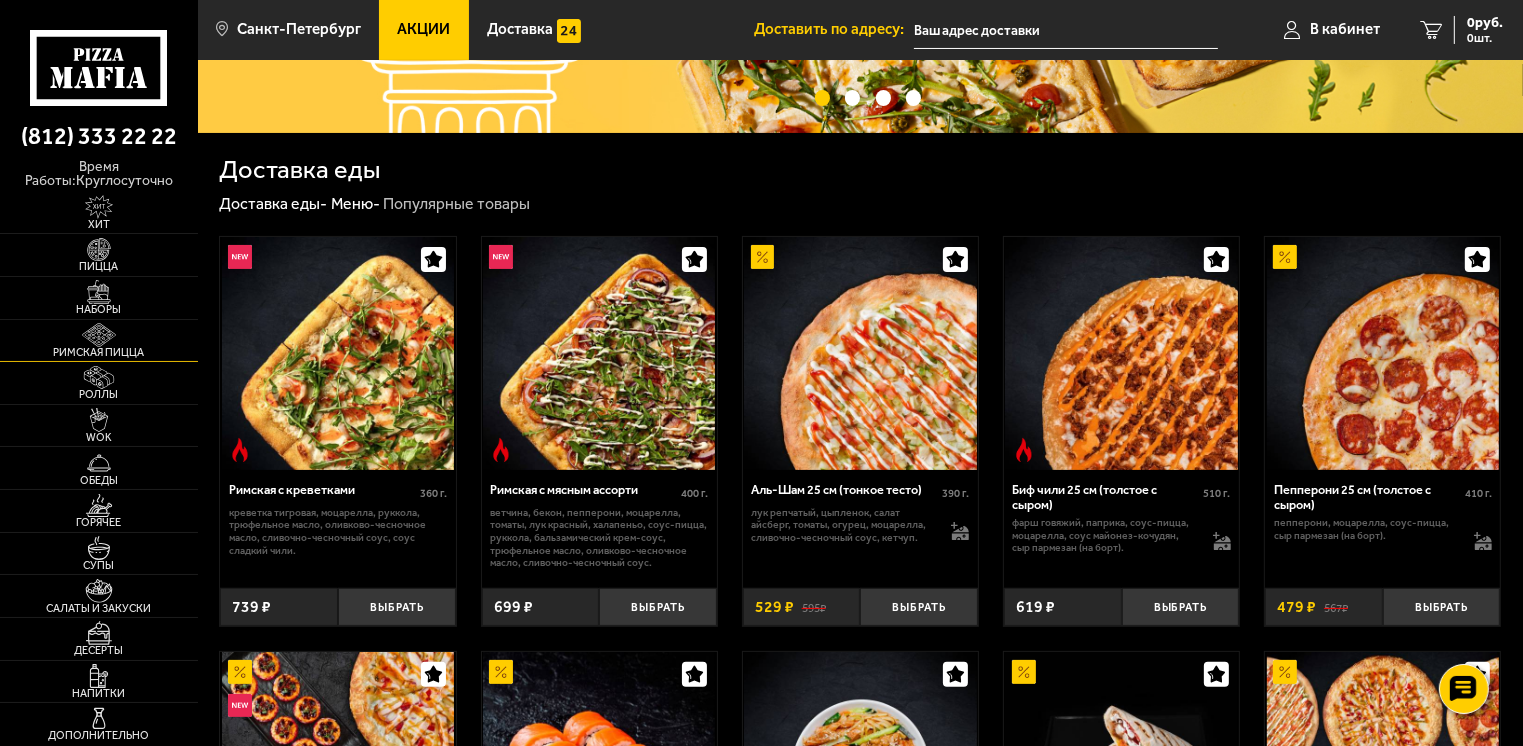 click on "Римская пицца" at bounding box center (99, 352) 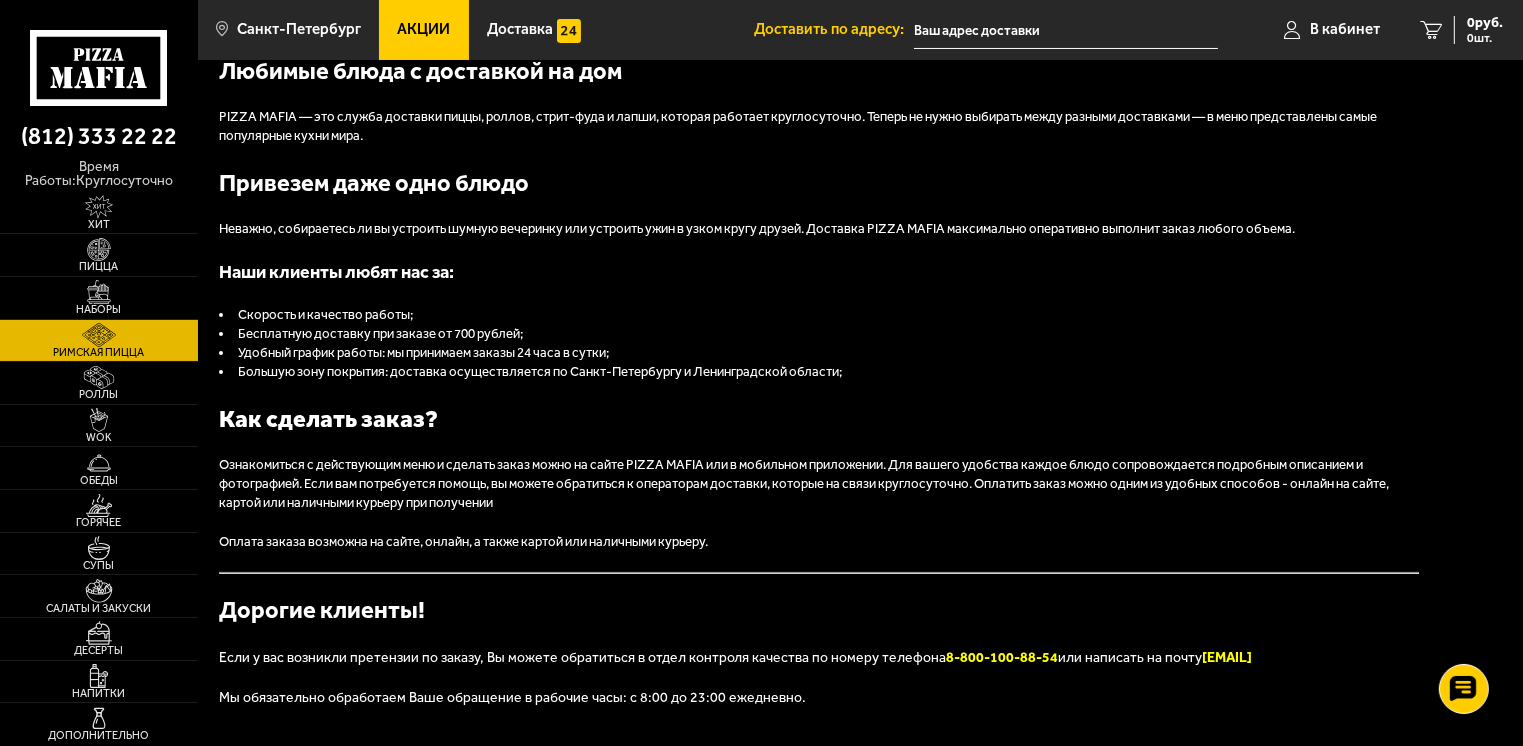 scroll, scrollTop: 0, scrollLeft: 0, axis: both 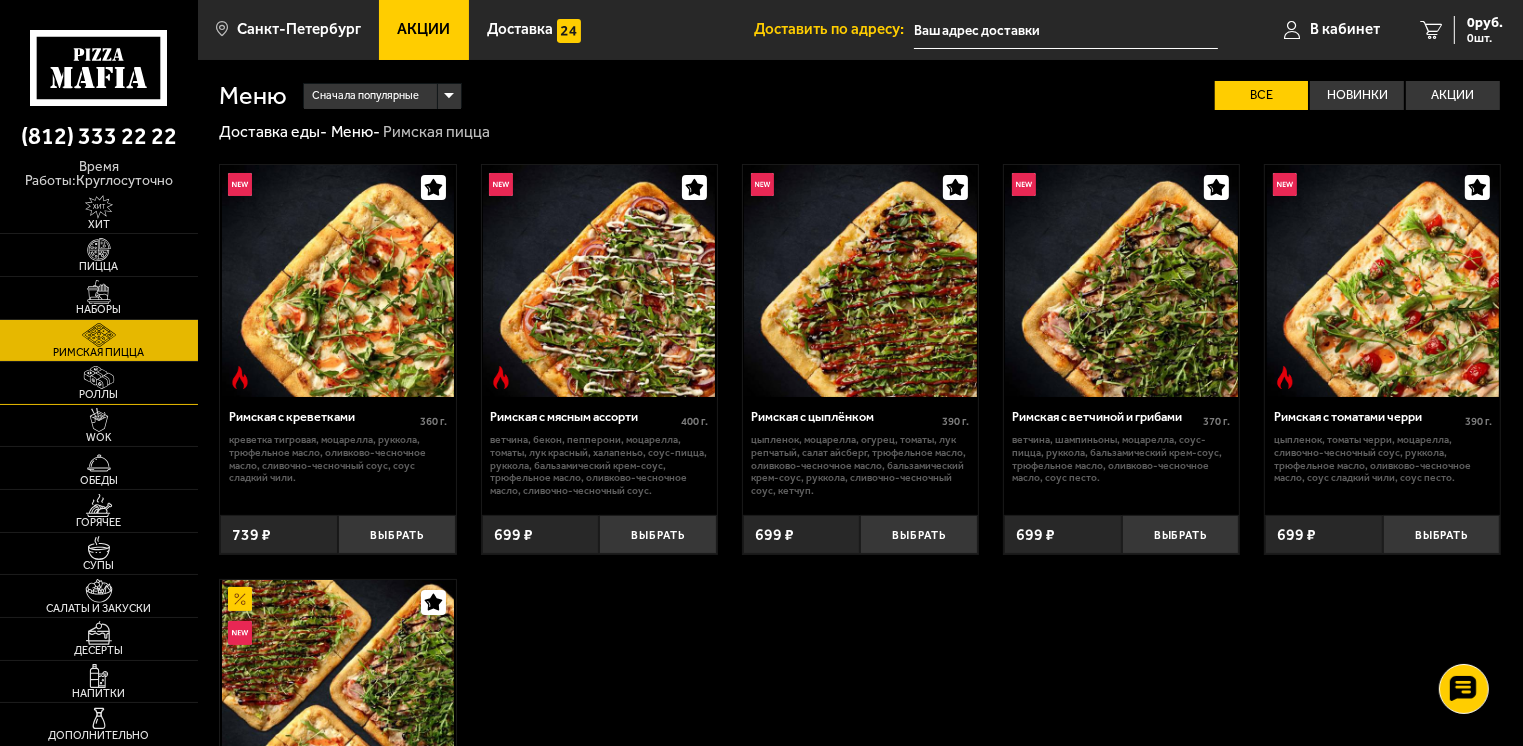 click on "Роллы" at bounding box center (99, 383) 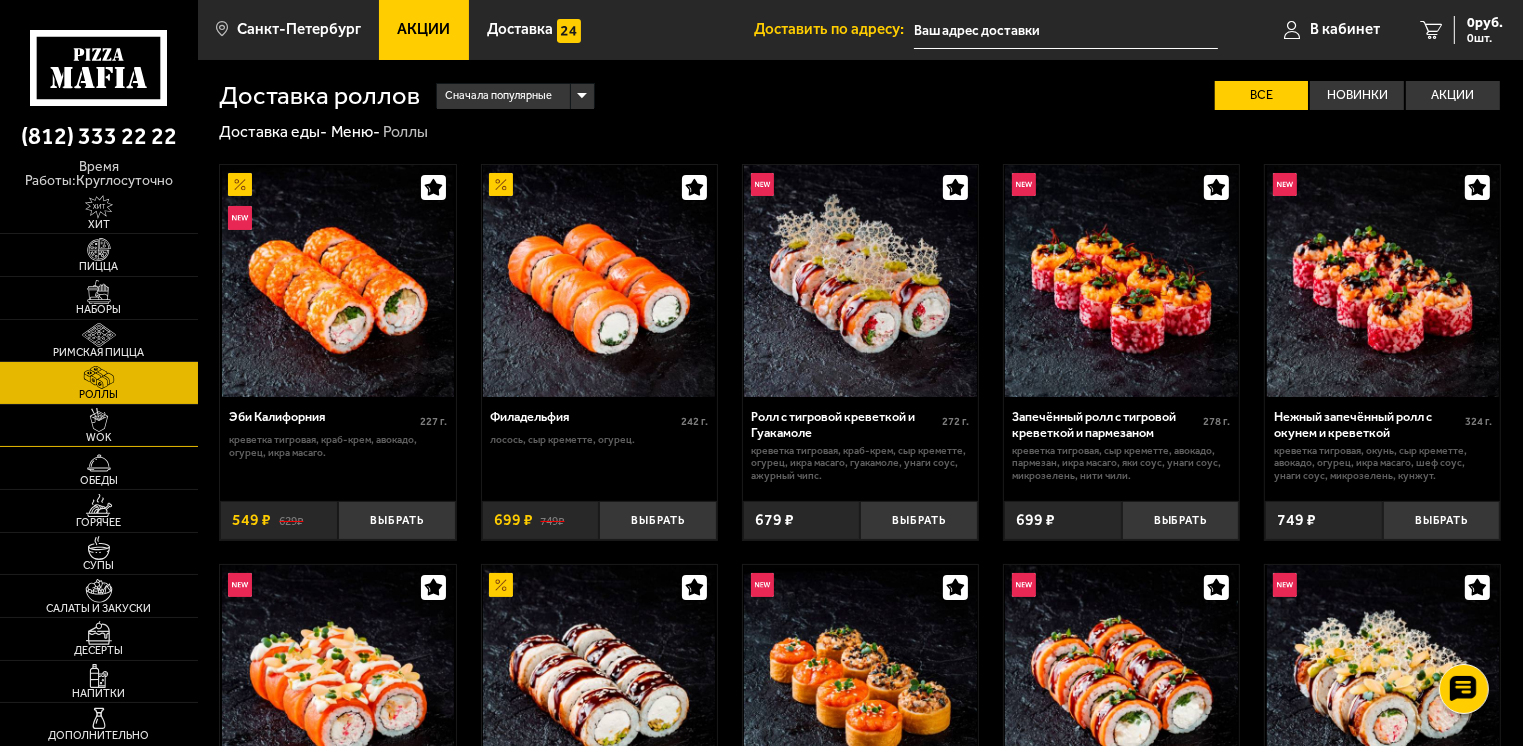 click on "WOK" at bounding box center (99, 437) 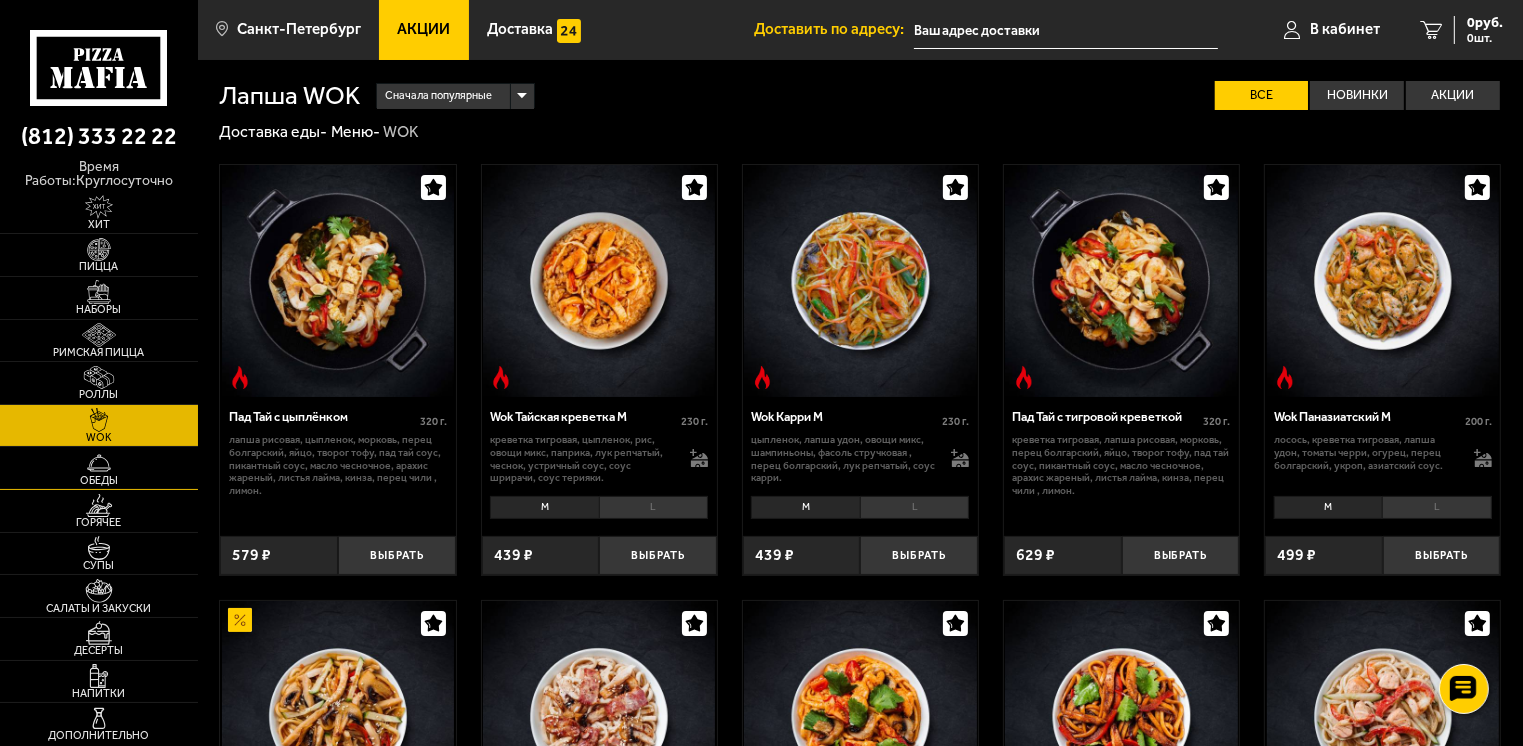 click at bounding box center [99, 463] 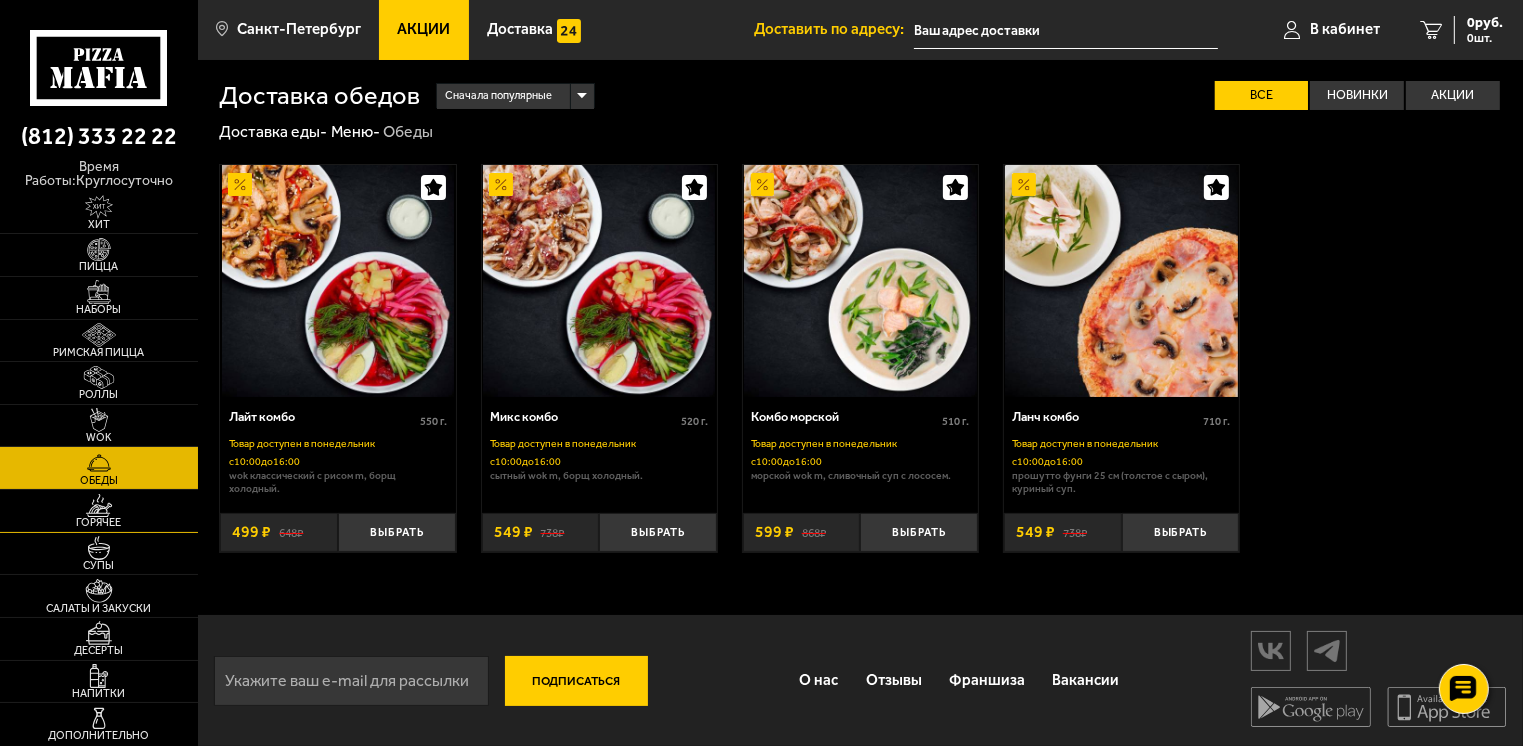 click at bounding box center [99, 506] 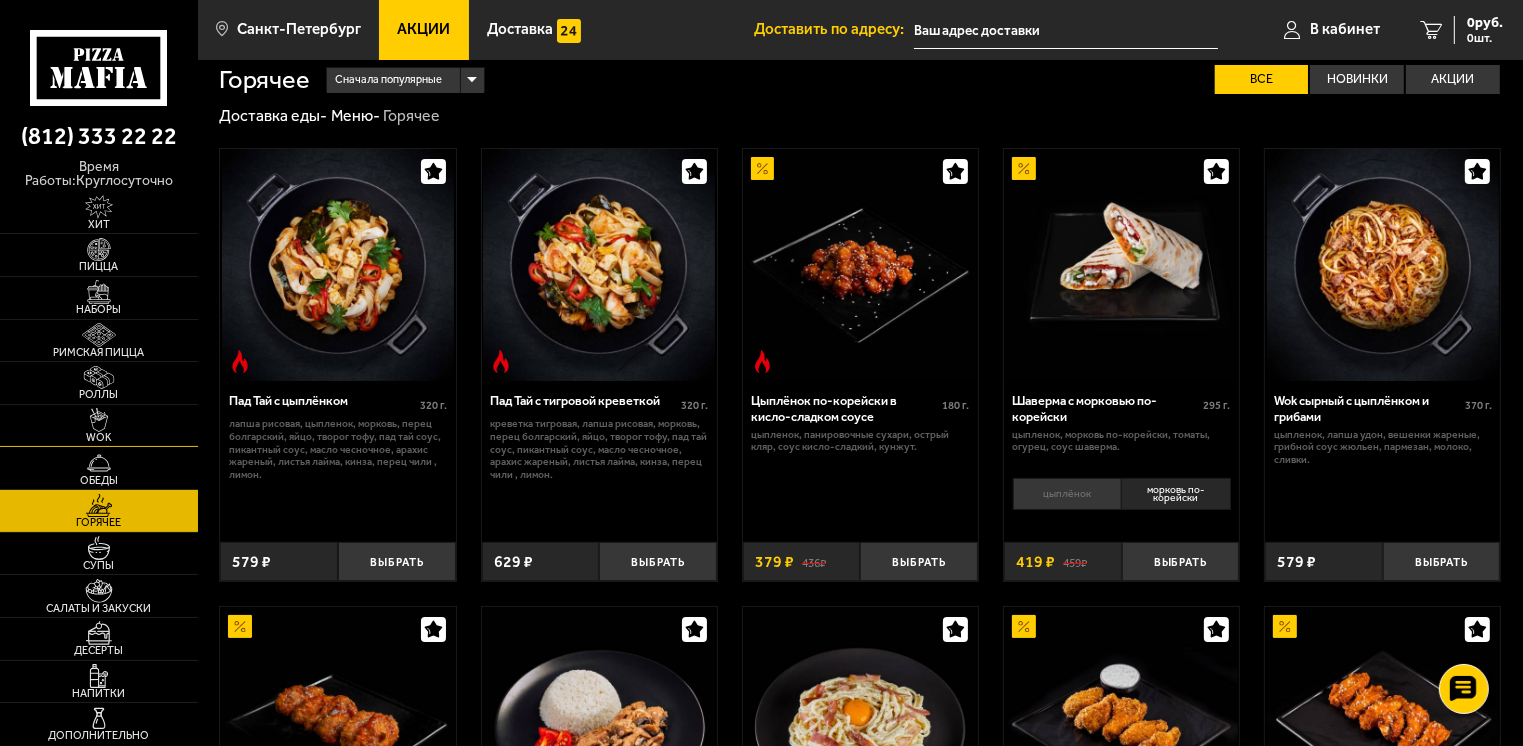 scroll, scrollTop: 0, scrollLeft: 0, axis: both 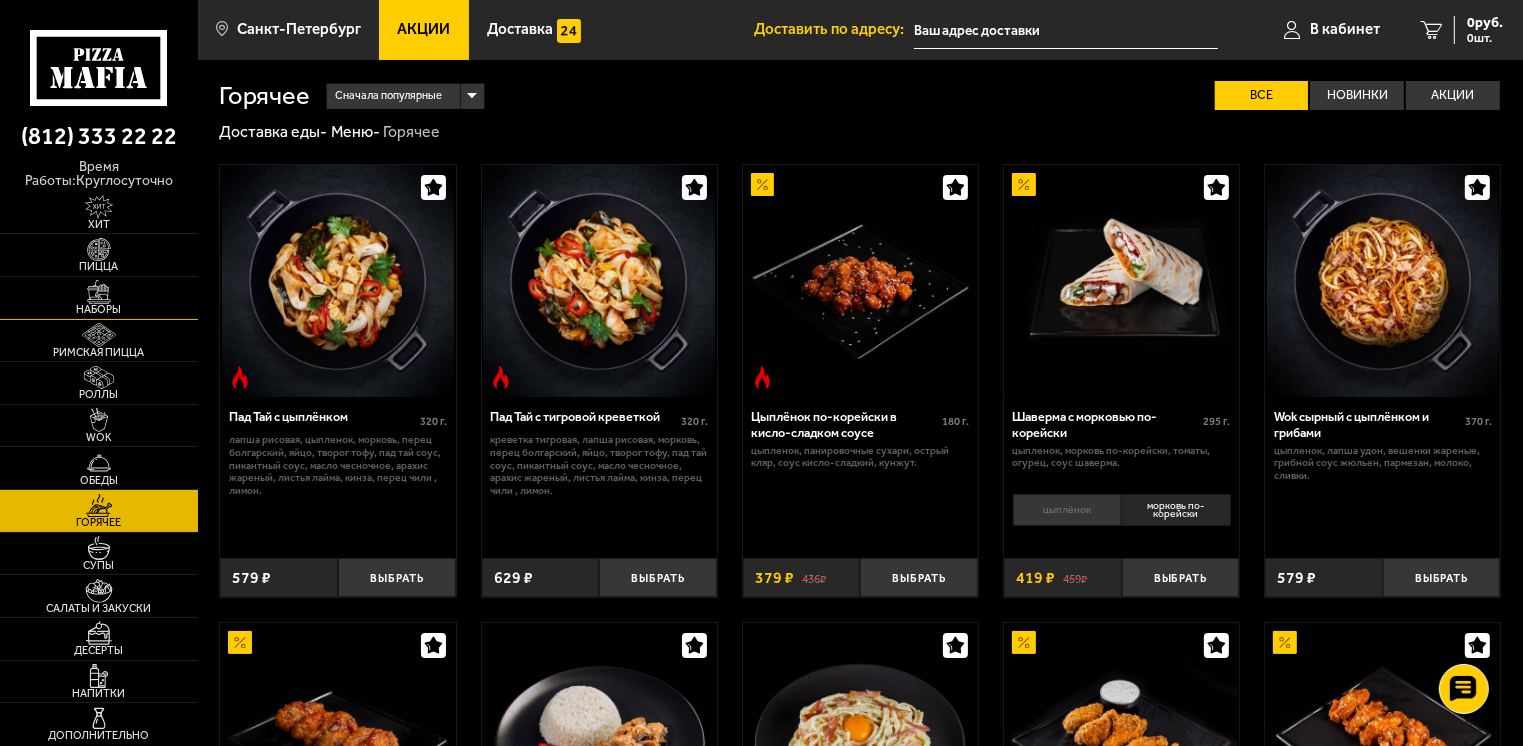 click at bounding box center (99, 292) 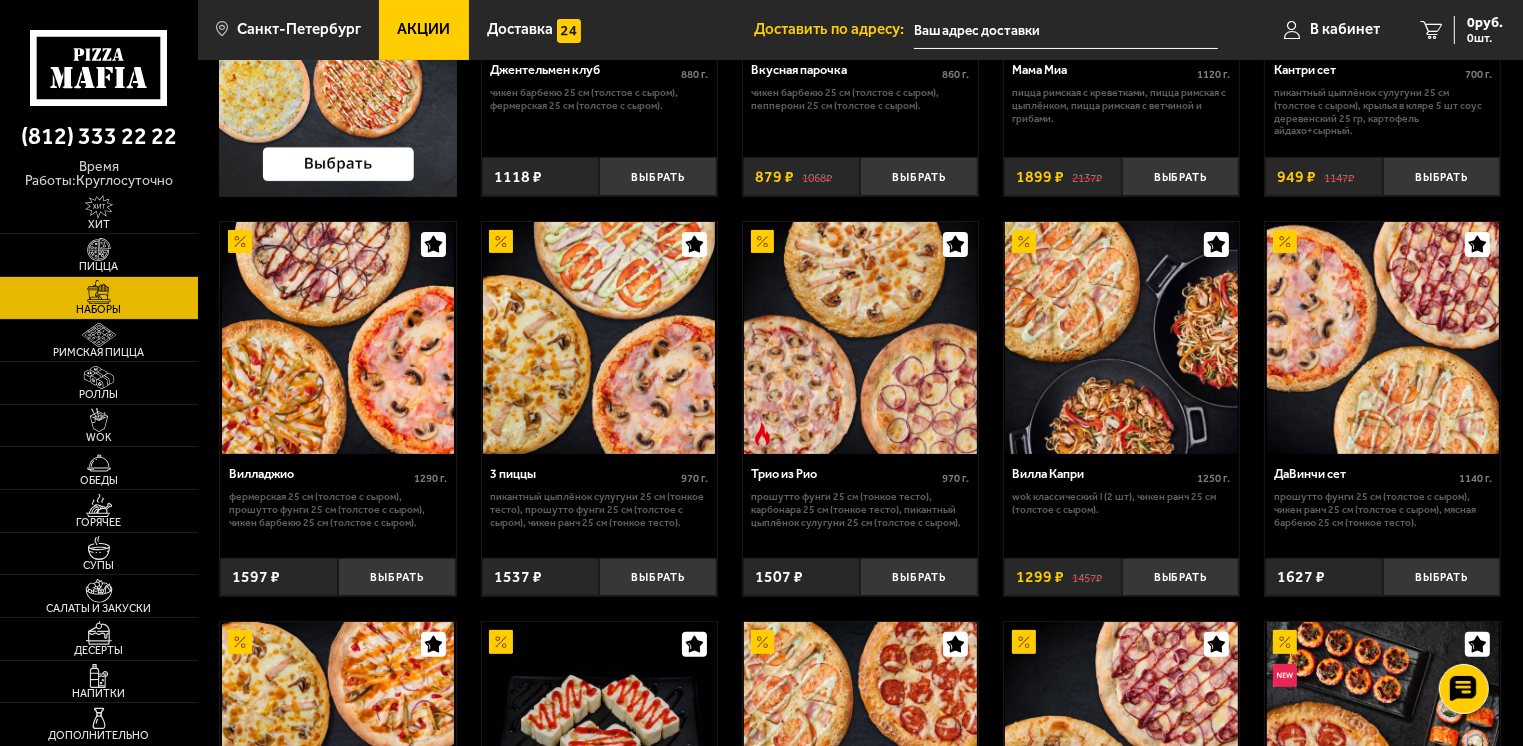 scroll, scrollTop: 300, scrollLeft: 0, axis: vertical 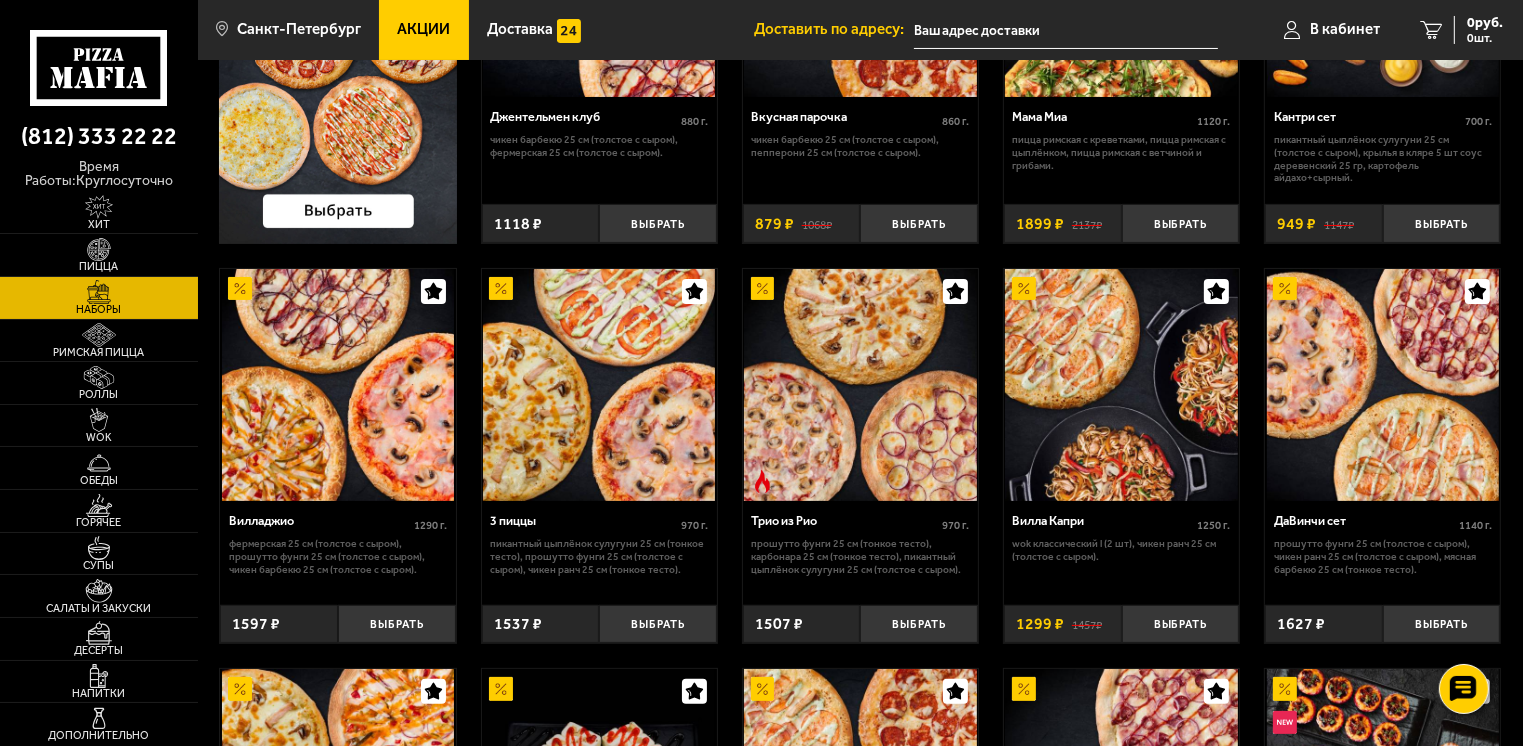 click on "Вилла Капри" at bounding box center (1105, 520) 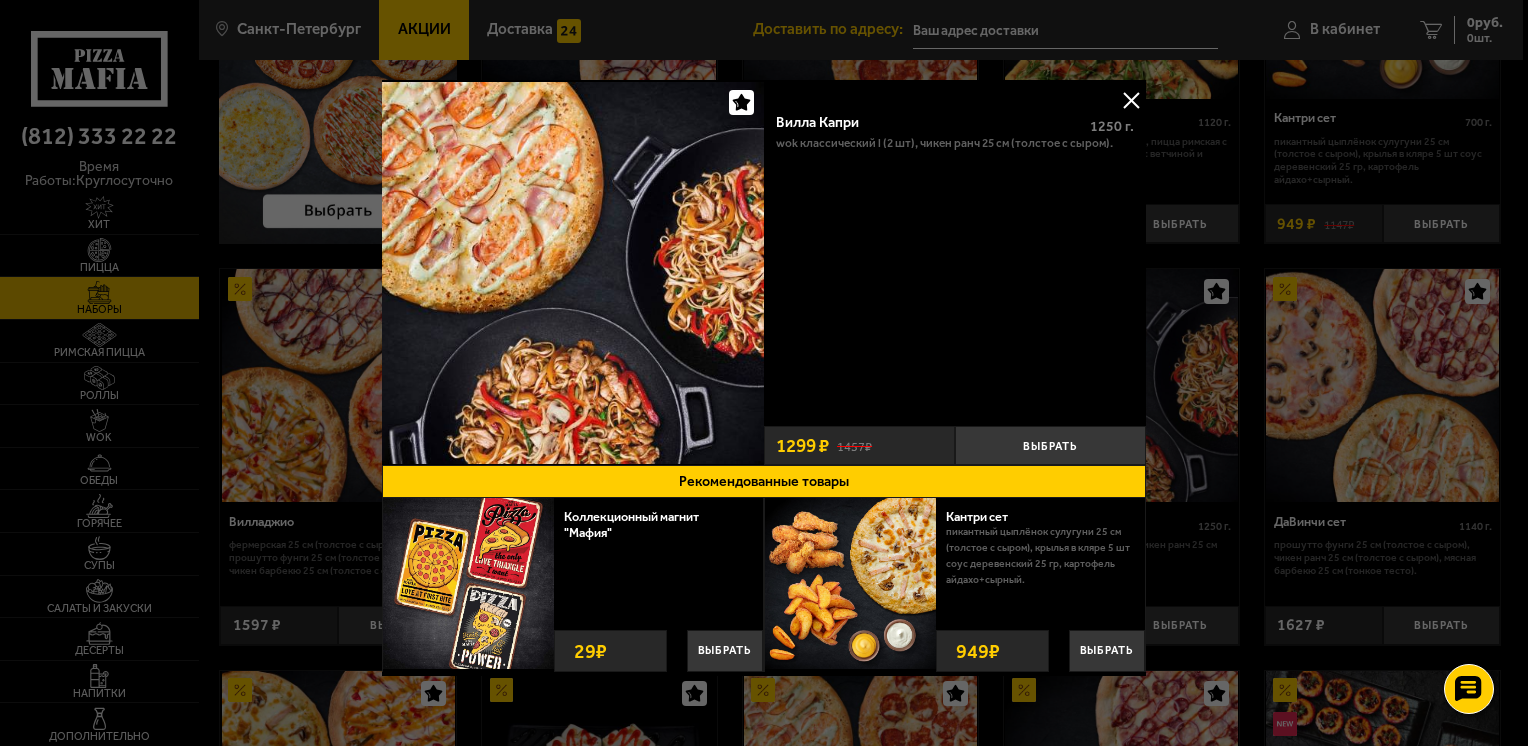 click at bounding box center (1131, 100) 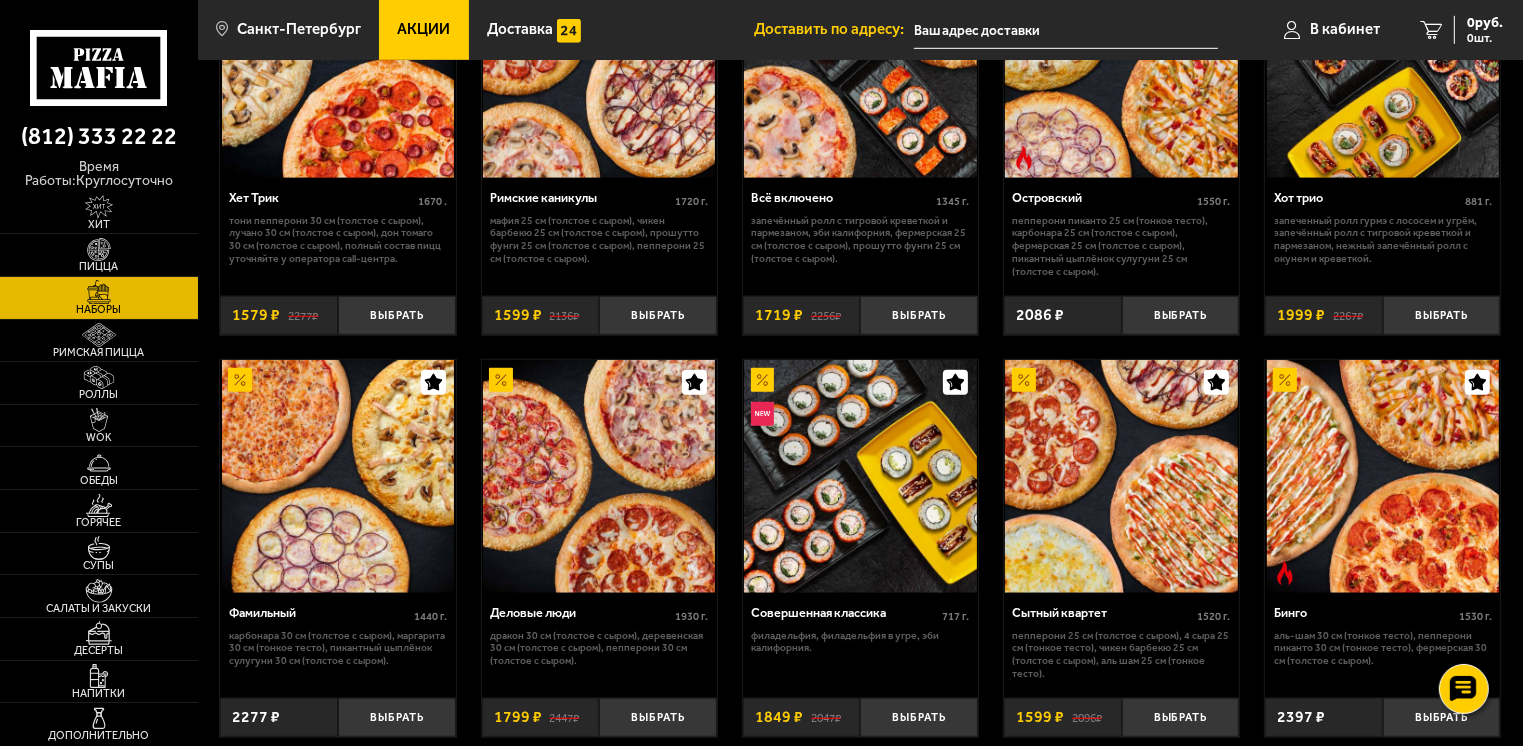 scroll, scrollTop: 1410, scrollLeft: 0, axis: vertical 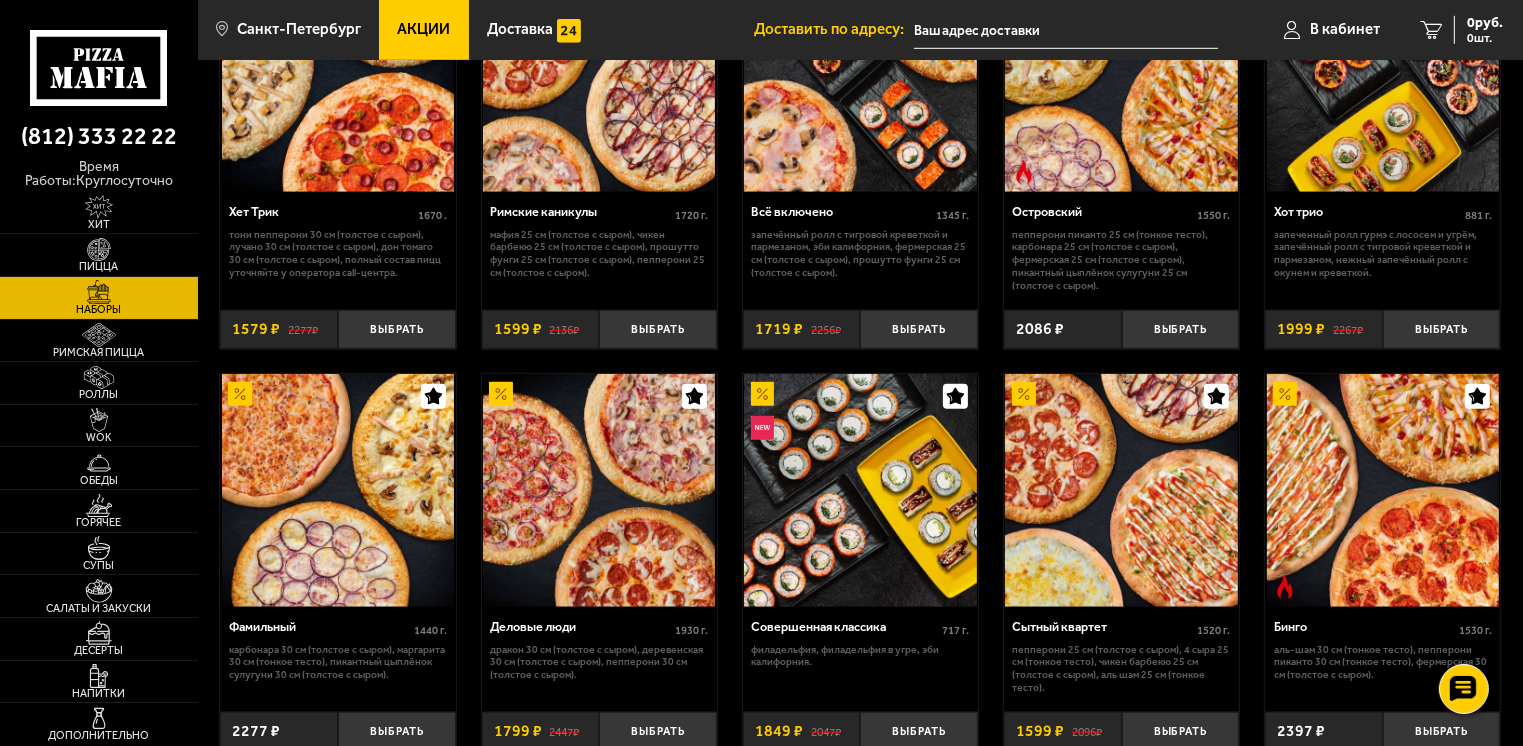 click on "Акции" at bounding box center (424, 29) 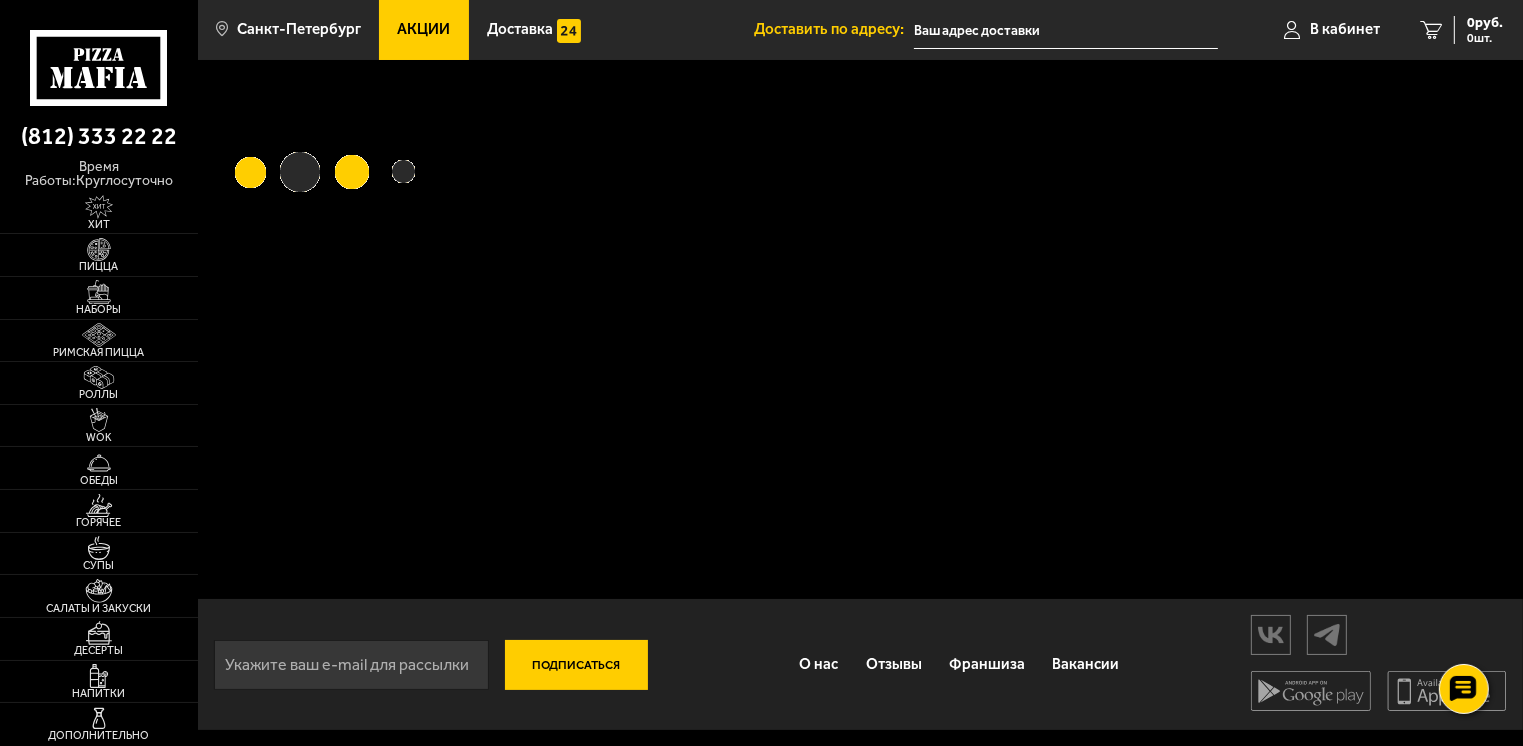 scroll, scrollTop: 0, scrollLeft: 0, axis: both 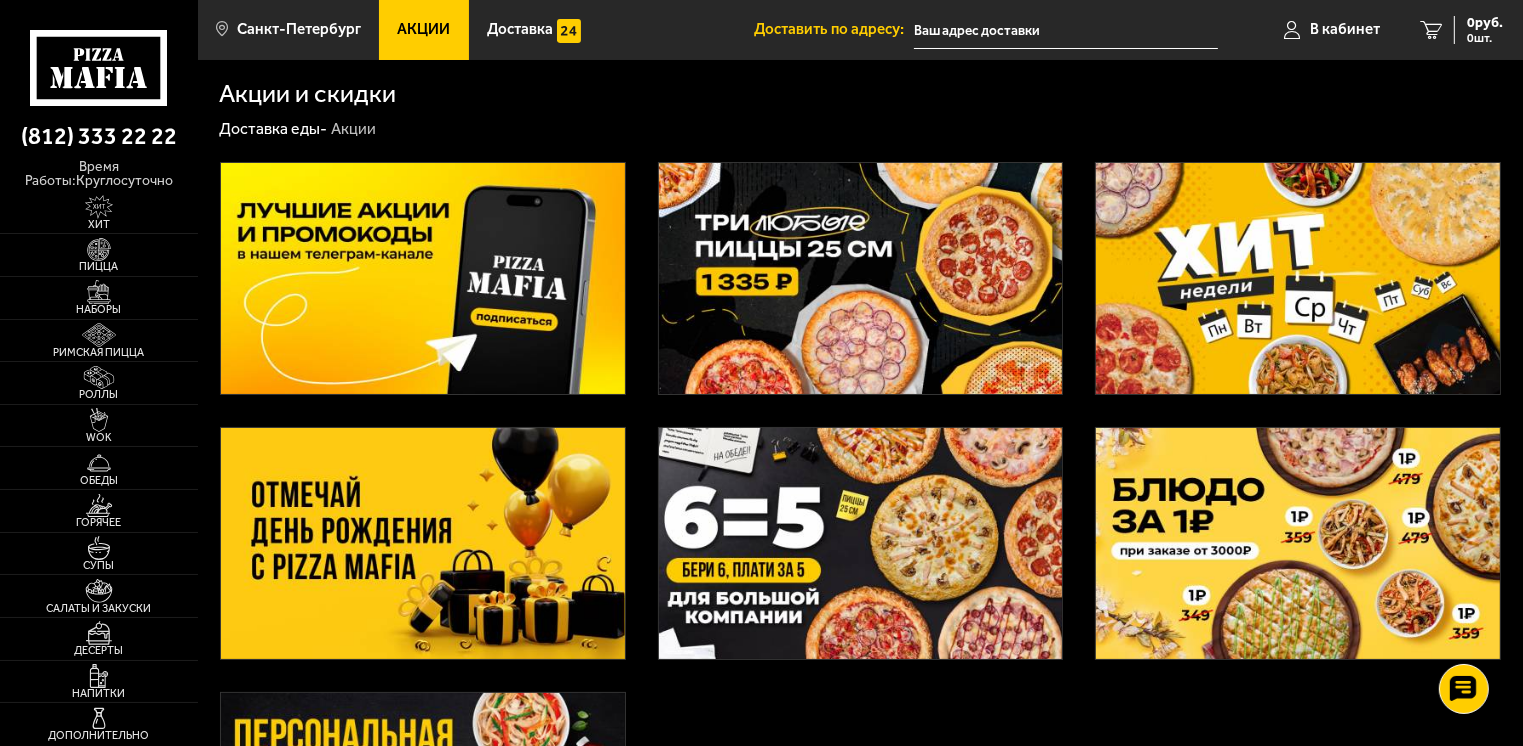 drag, startPoint x: 596, startPoint y: 138, endPoint x: 611, endPoint y: 131, distance: 16.552946 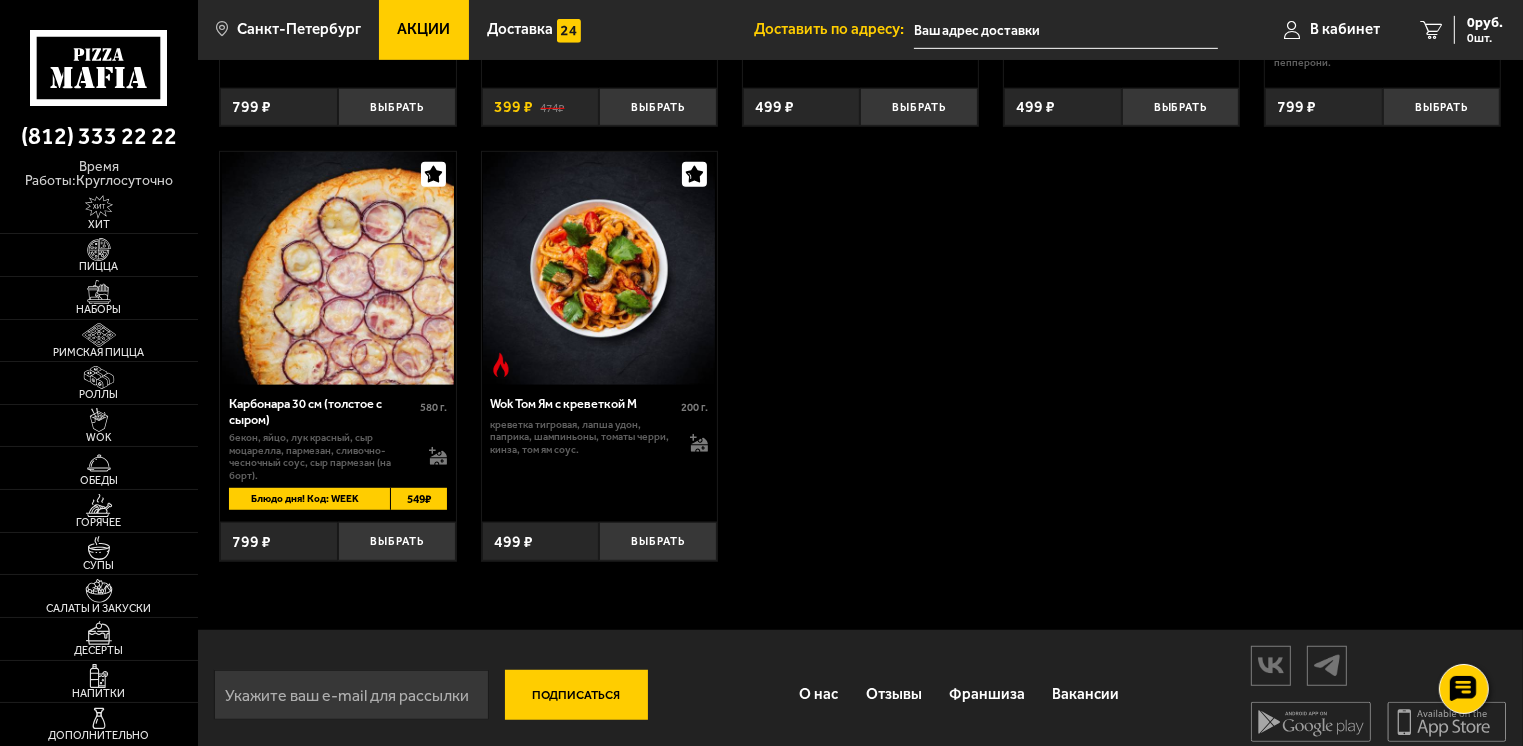 scroll, scrollTop: 1229, scrollLeft: 0, axis: vertical 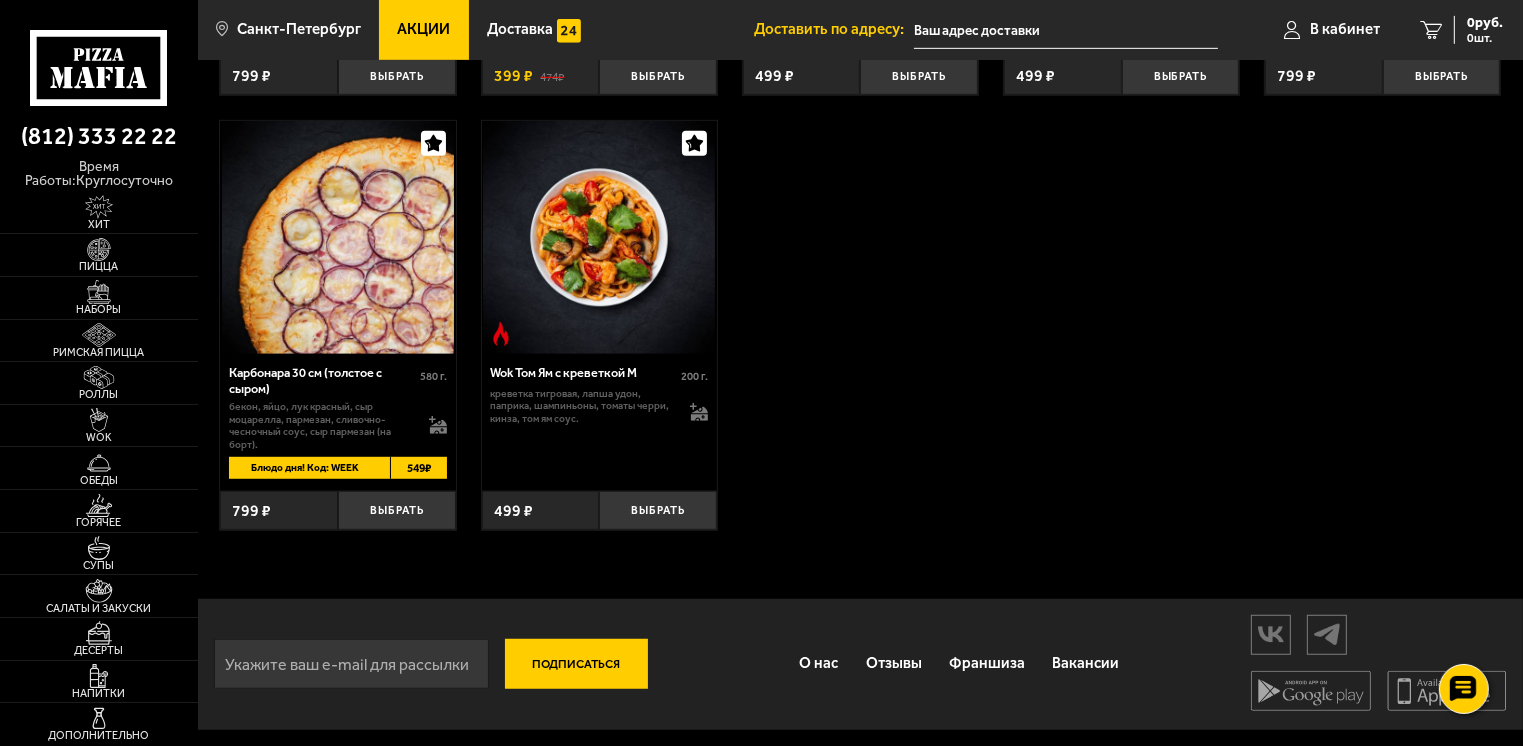 click on "Карбонара 30 см (толстое с сыром)" at bounding box center [324, 380] 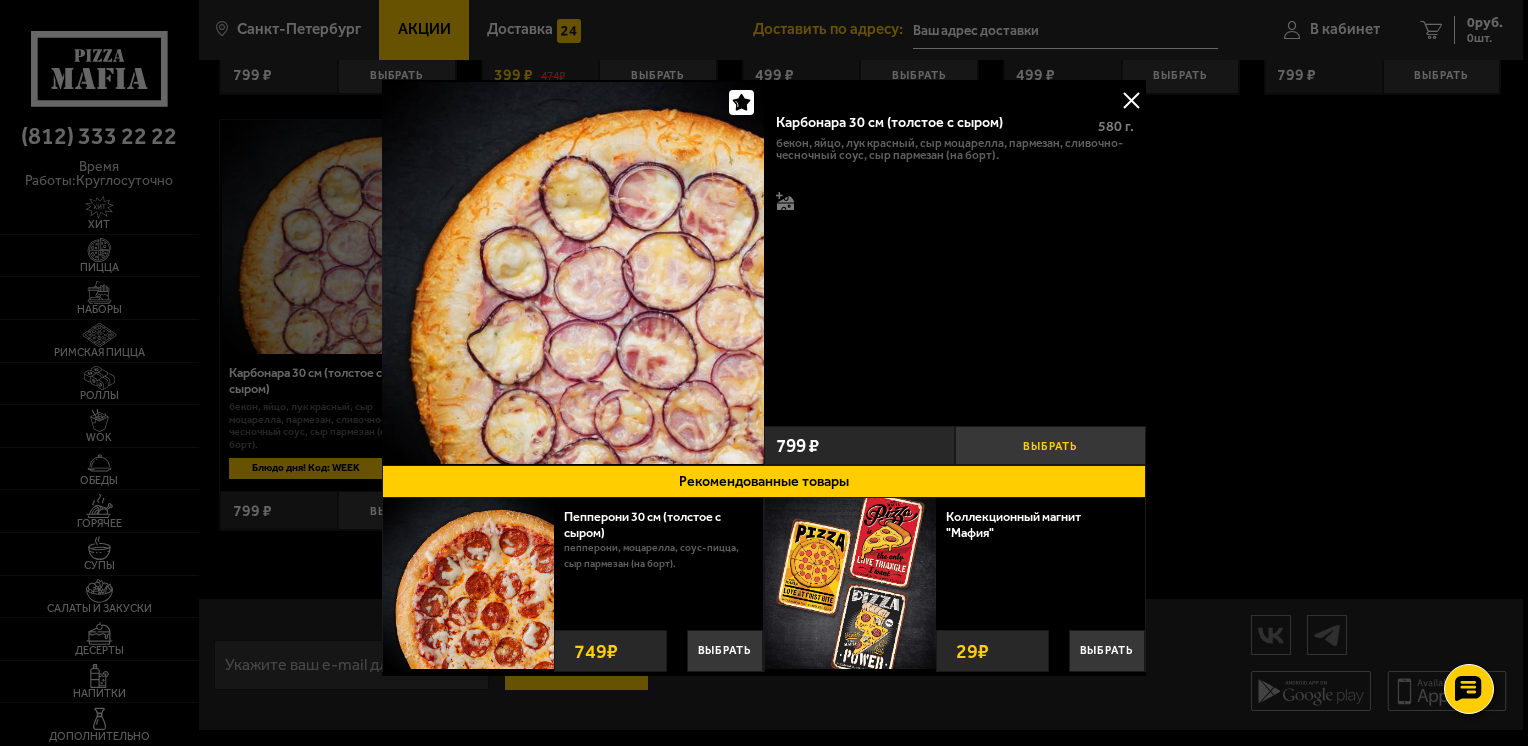 click on "Выбрать" at bounding box center [1050, 445] 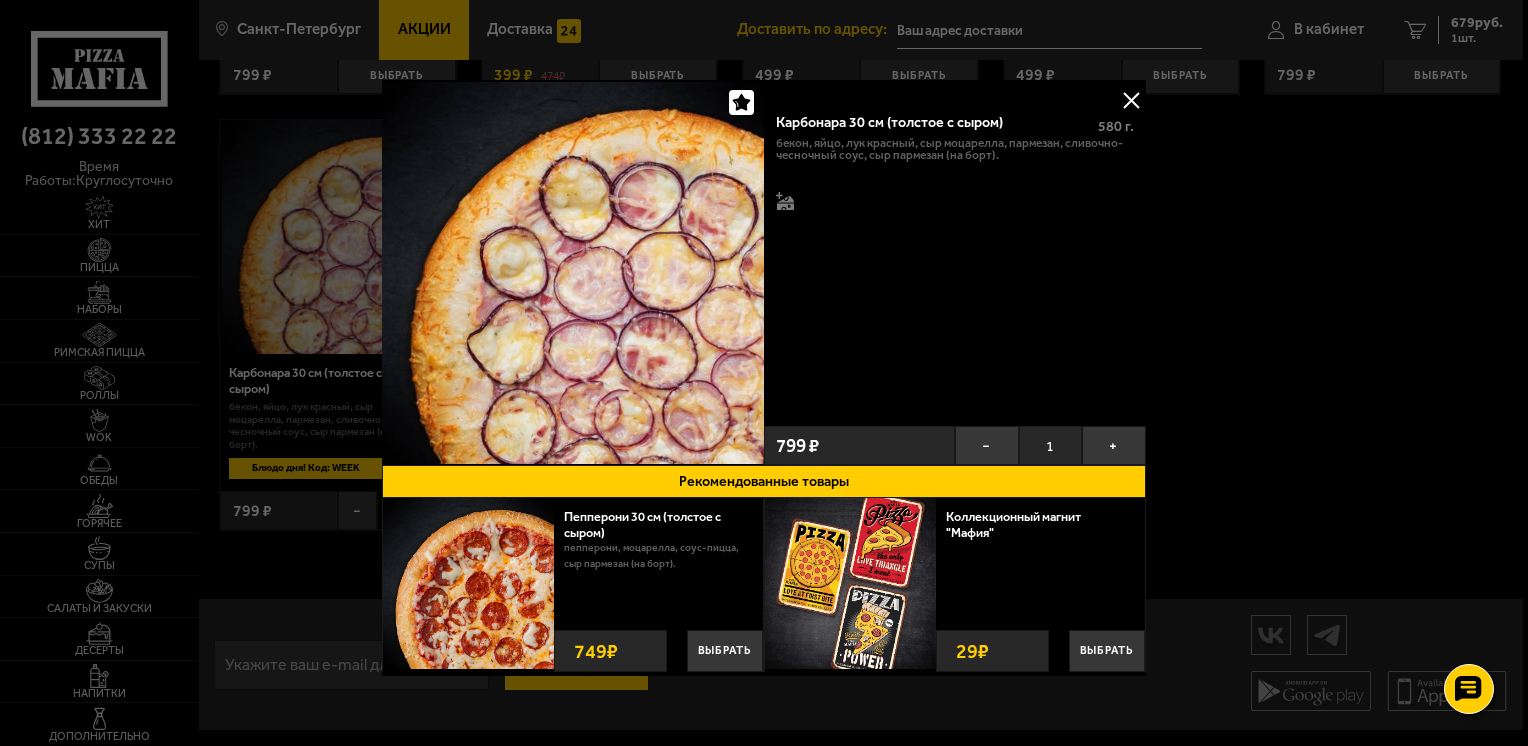 click at bounding box center [1131, 100] 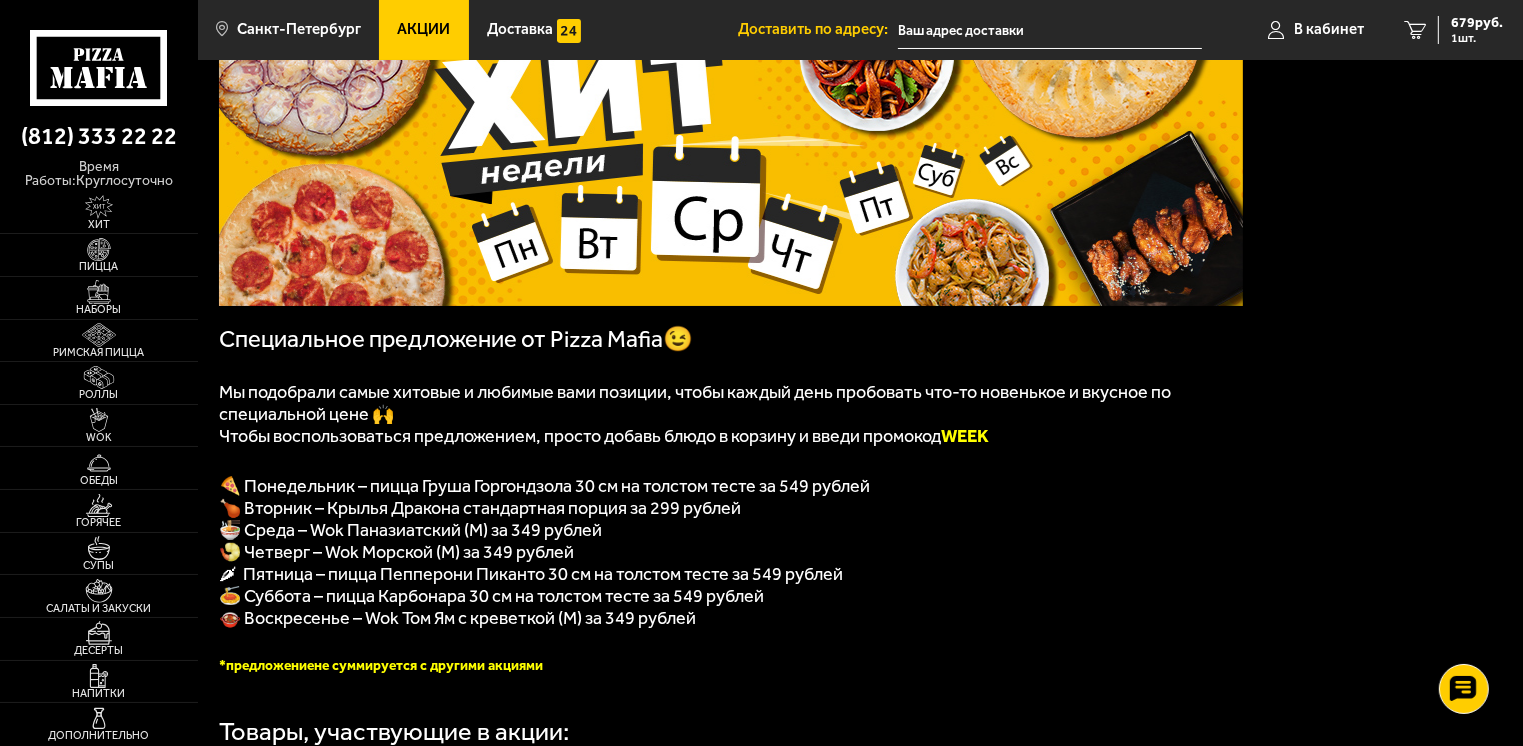 scroll, scrollTop: 129, scrollLeft: 0, axis: vertical 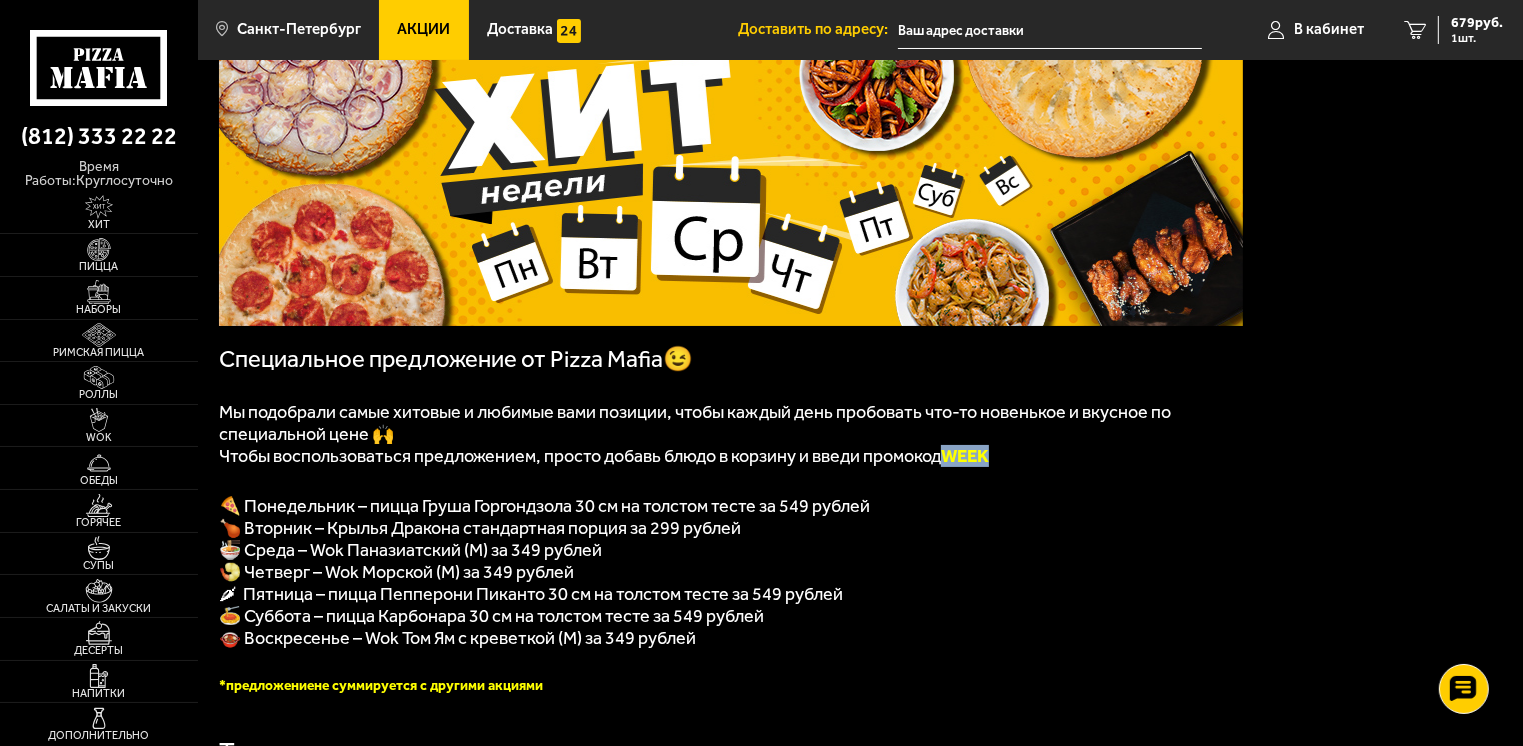 drag, startPoint x: 960, startPoint y: 460, endPoint x: 1005, endPoint y: 462, distance: 45.044422 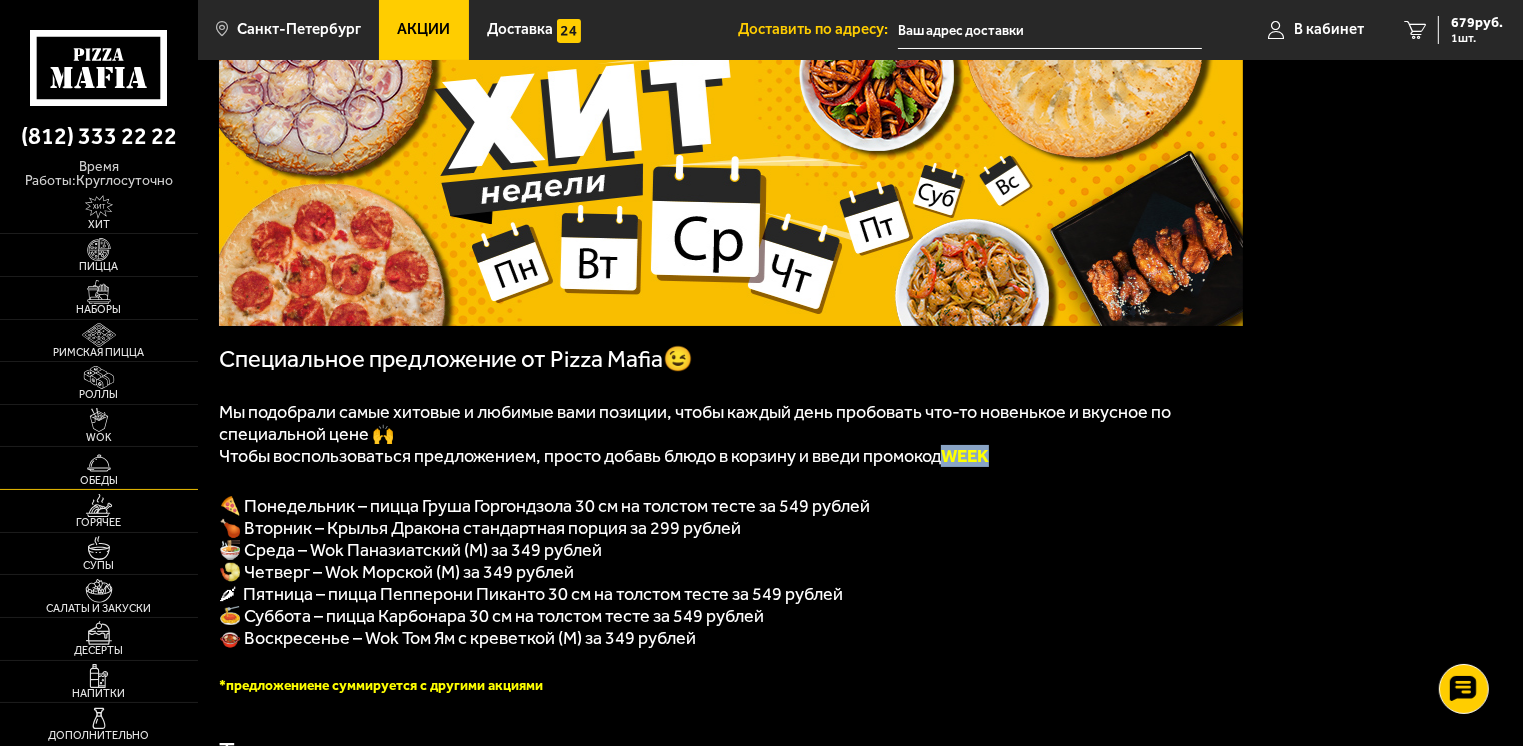 click on "Обеды" at bounding box center [99, 480] 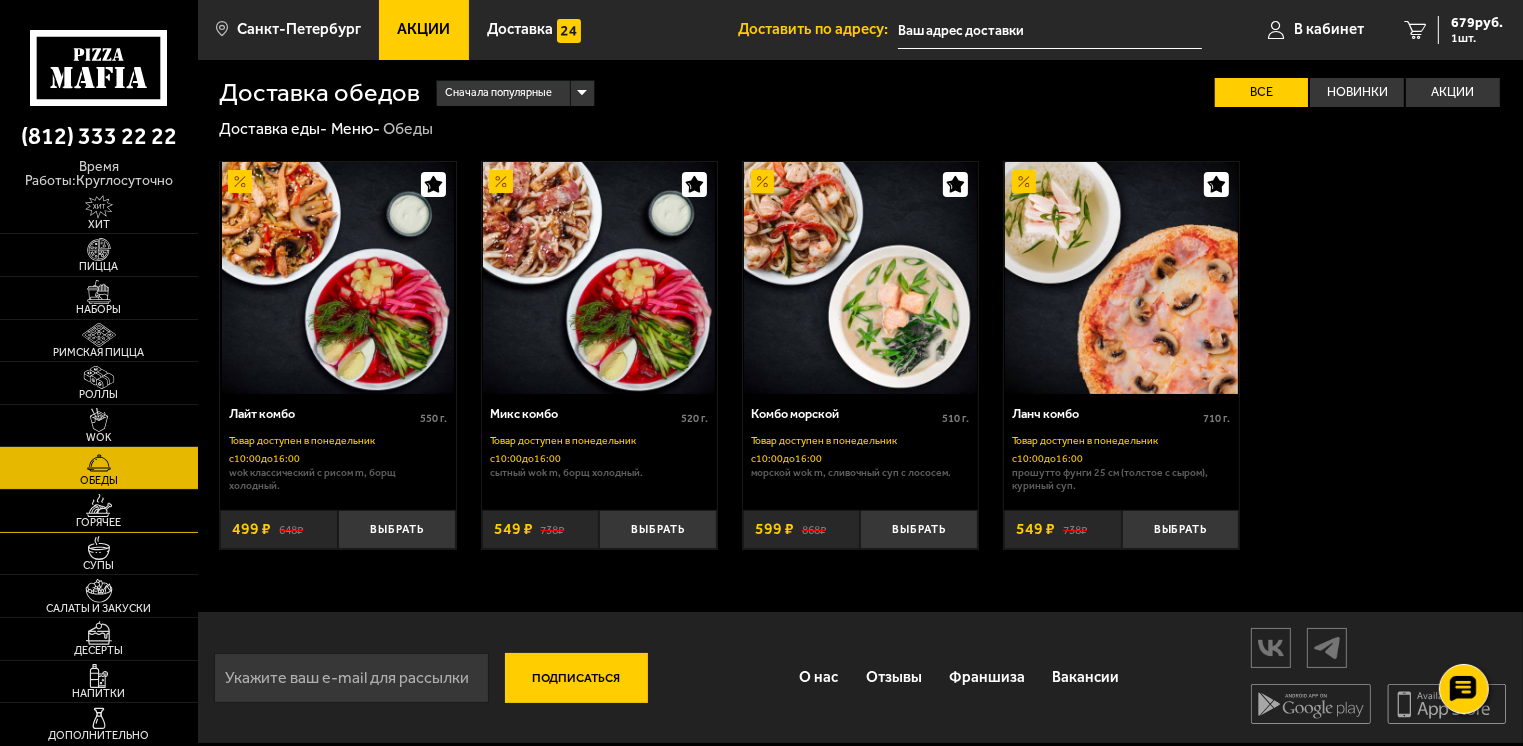 scroll, scrollTop: 0, scrollLeft: 0, axis: both 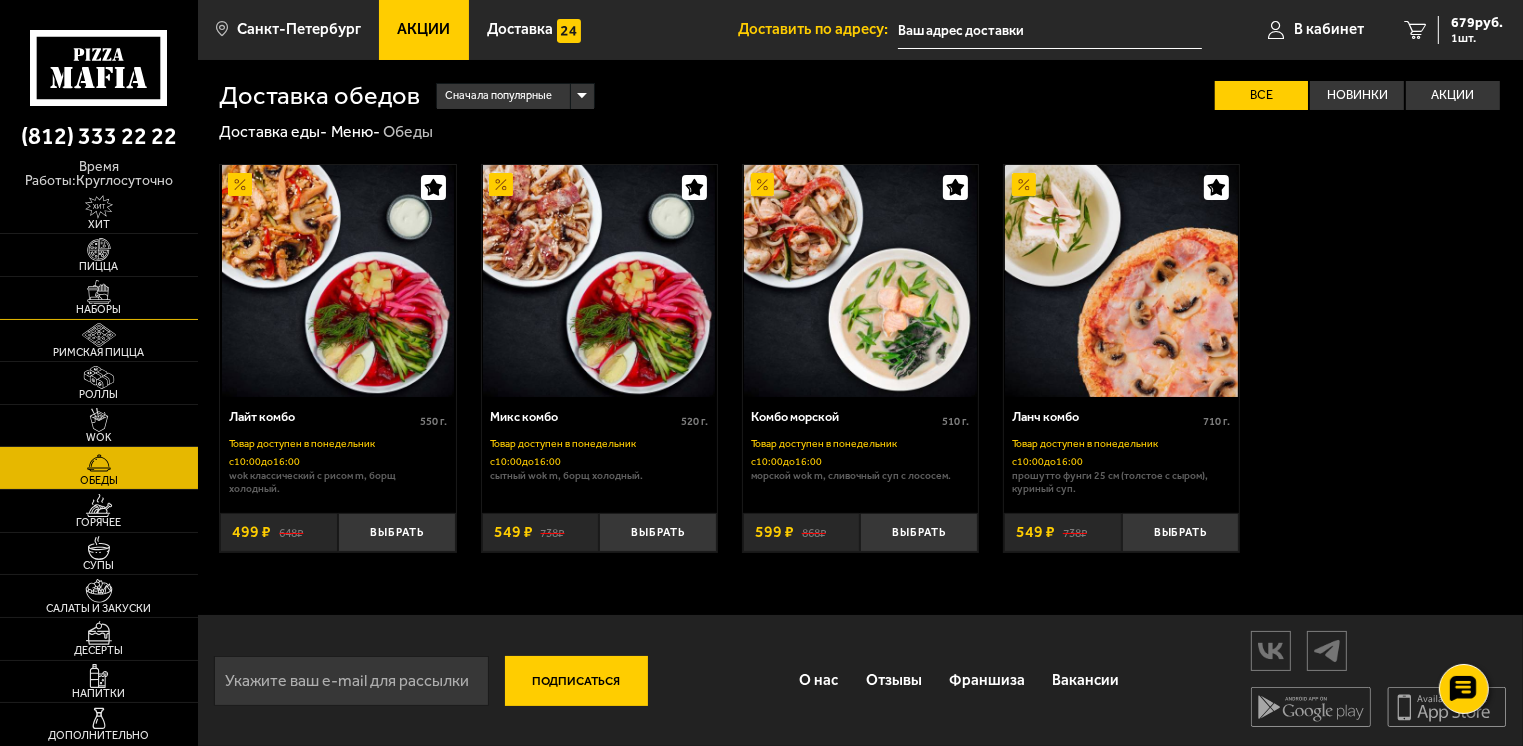 click at bounding box center (99, 292) 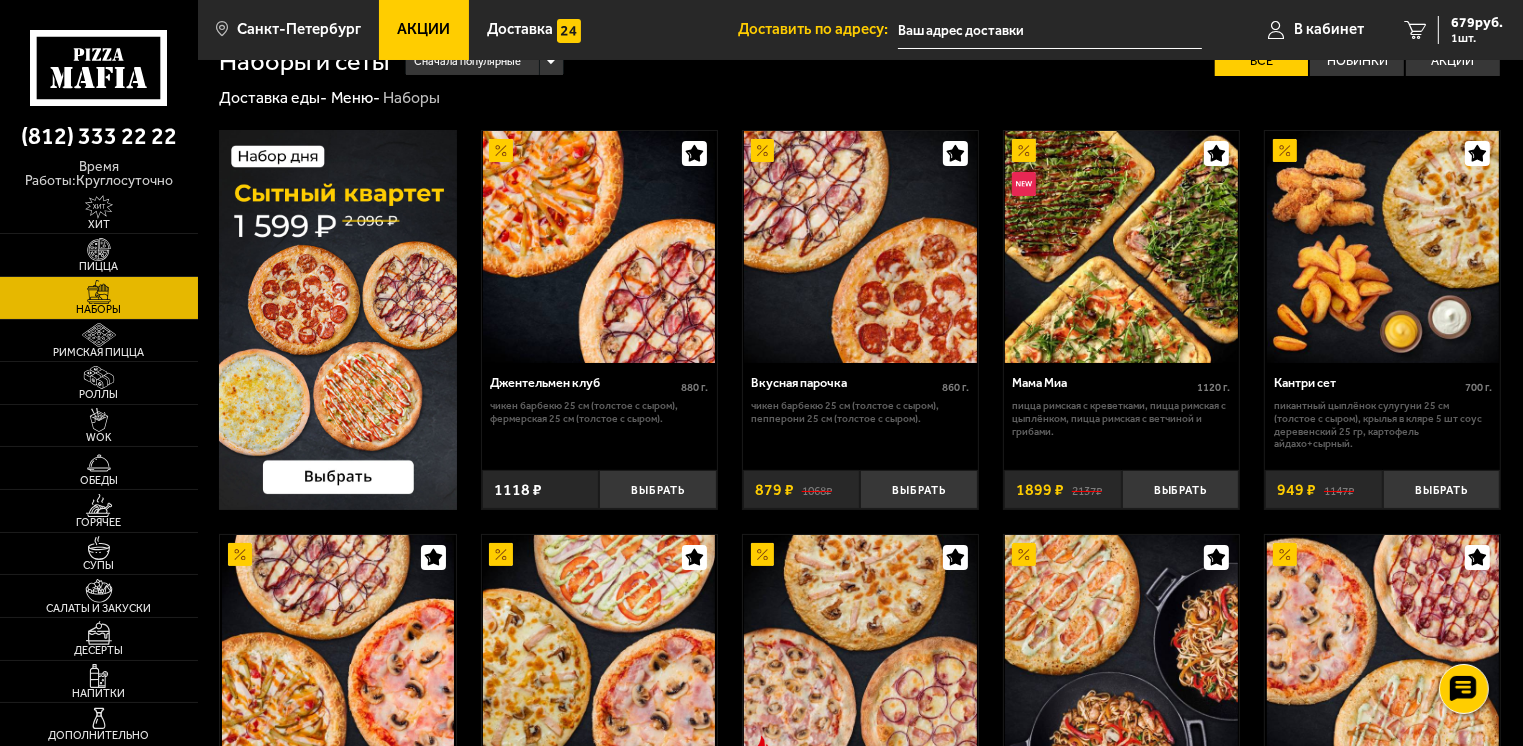 scroll, scrollTop: 0, scrollLeft: 0, axis: both 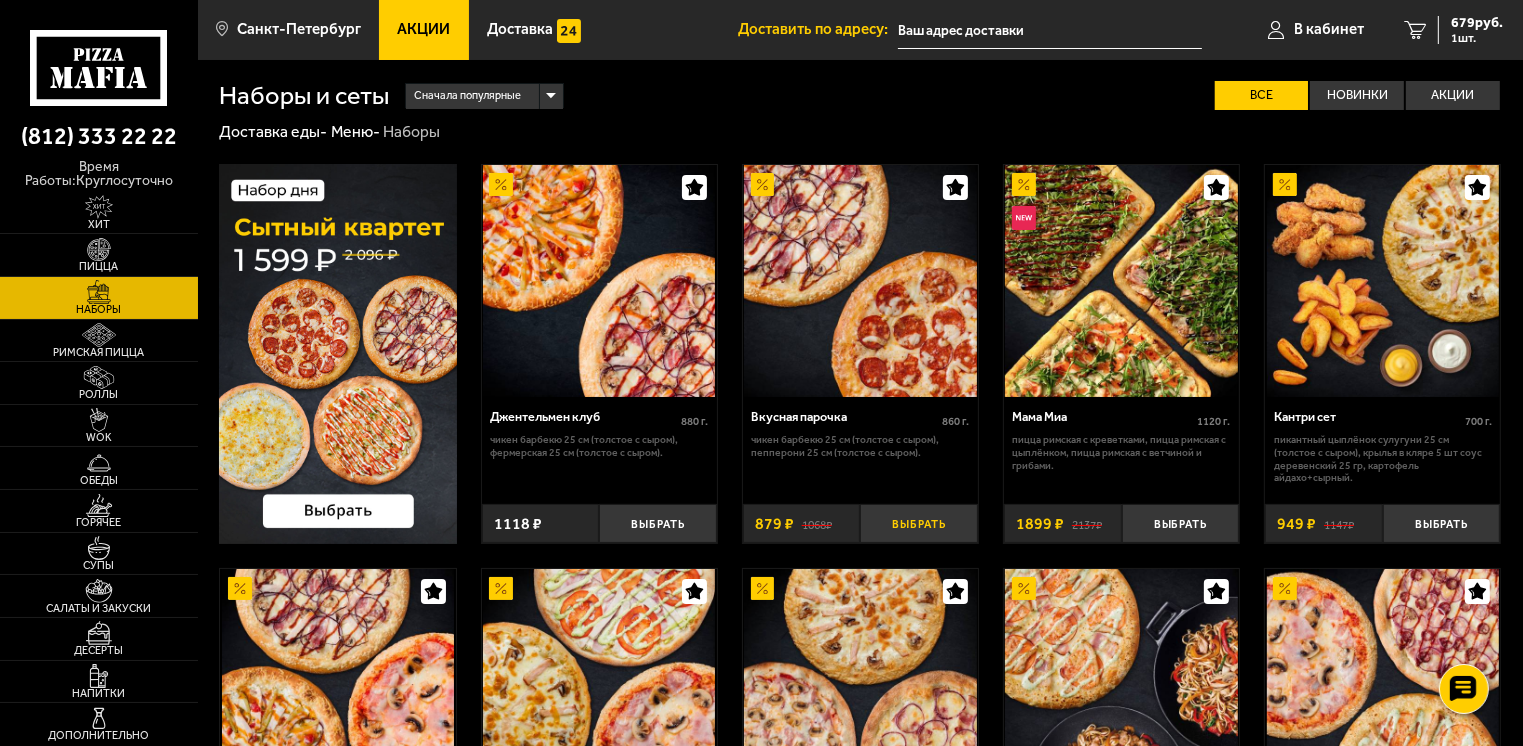 click on "Выбрать" at bounding box center [919, 523] 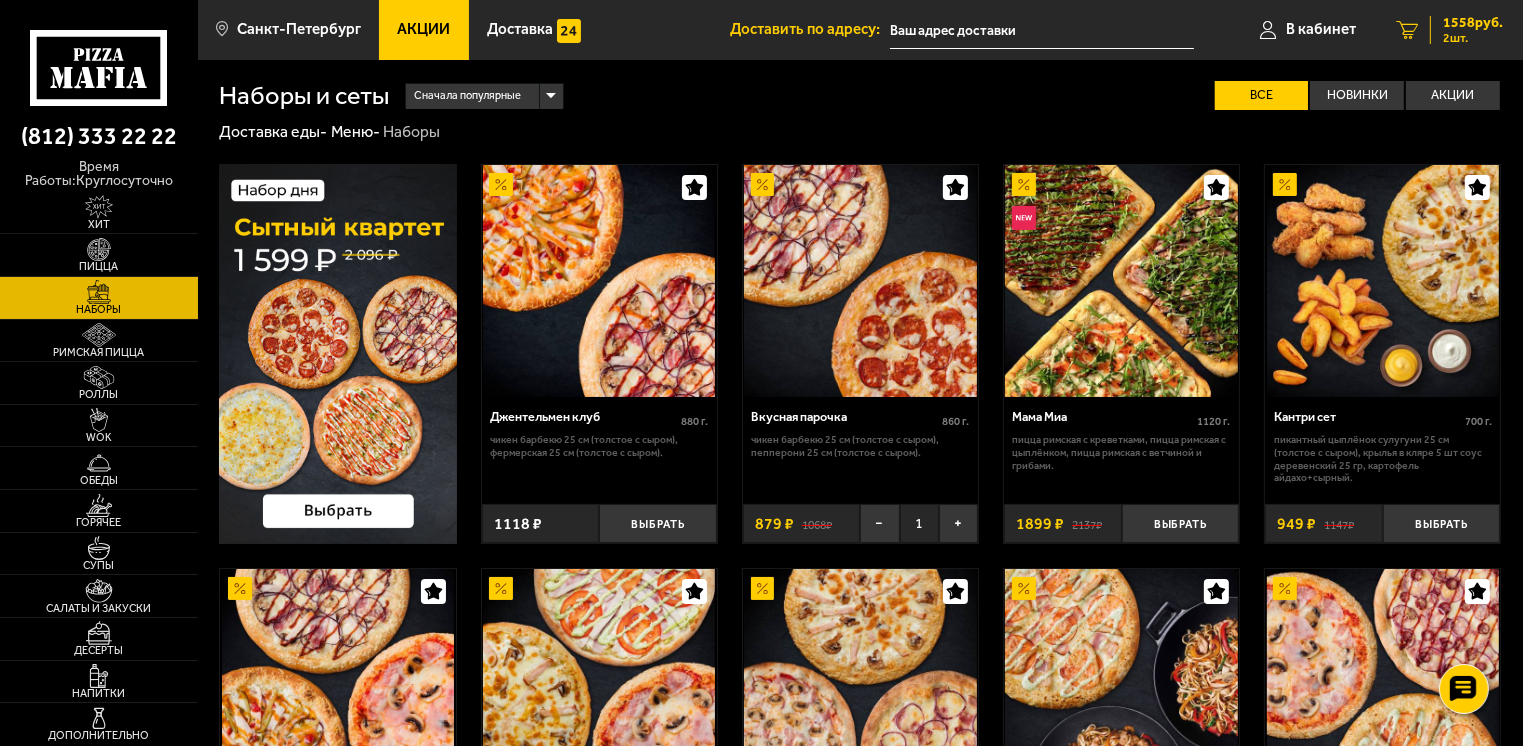 click on "1558  руб." at bounding box center (1473, 23) 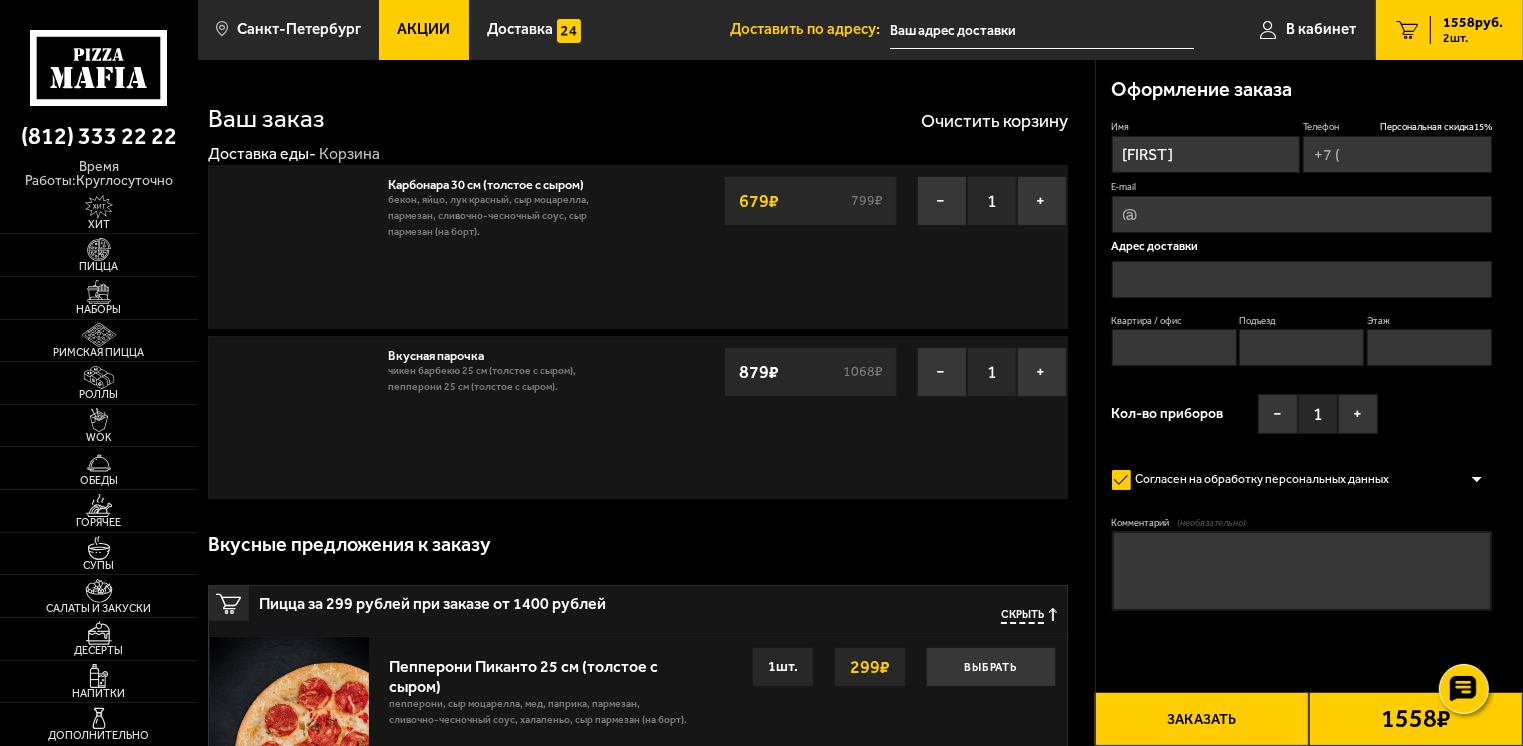 type on "[PHONE]" 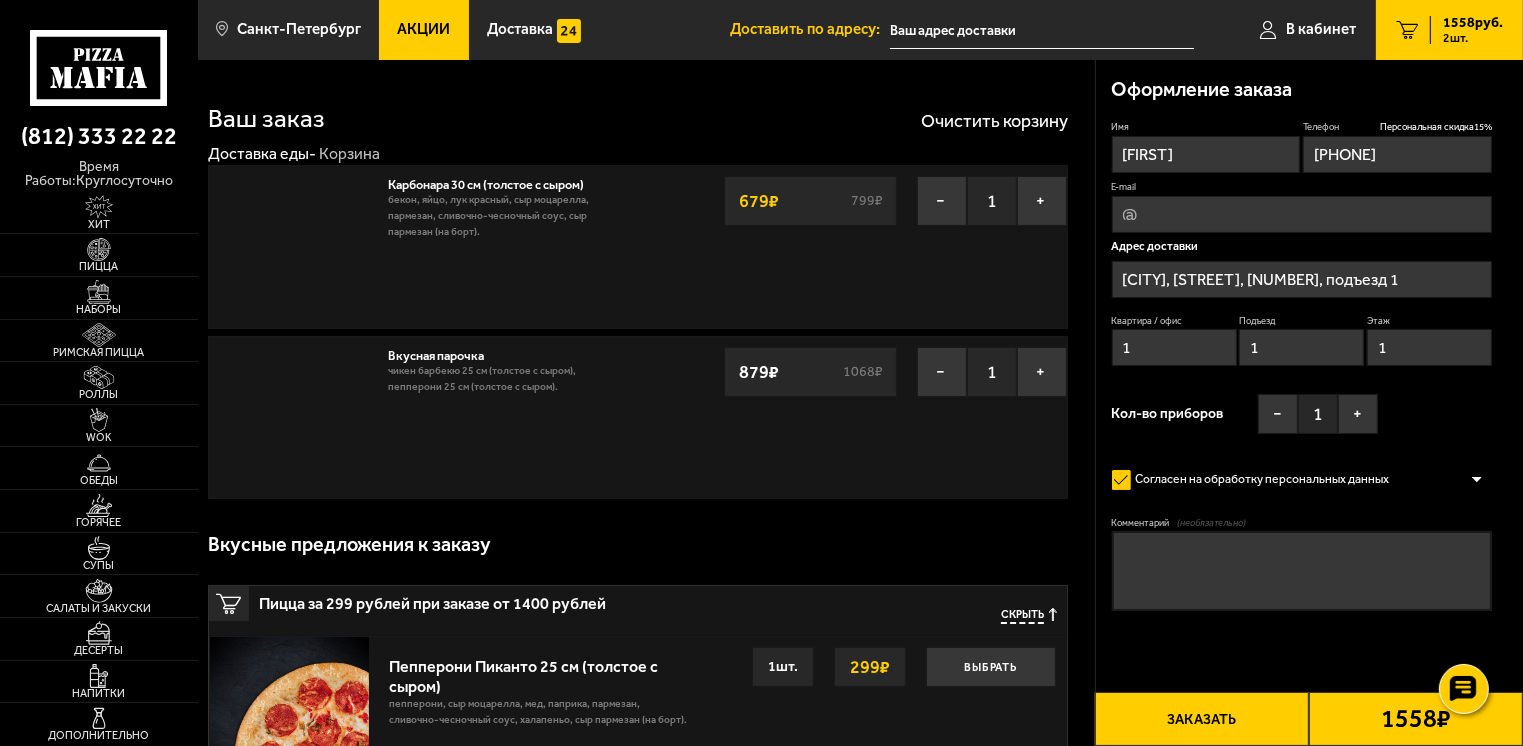 type on "[STREET], [NUMBER]" 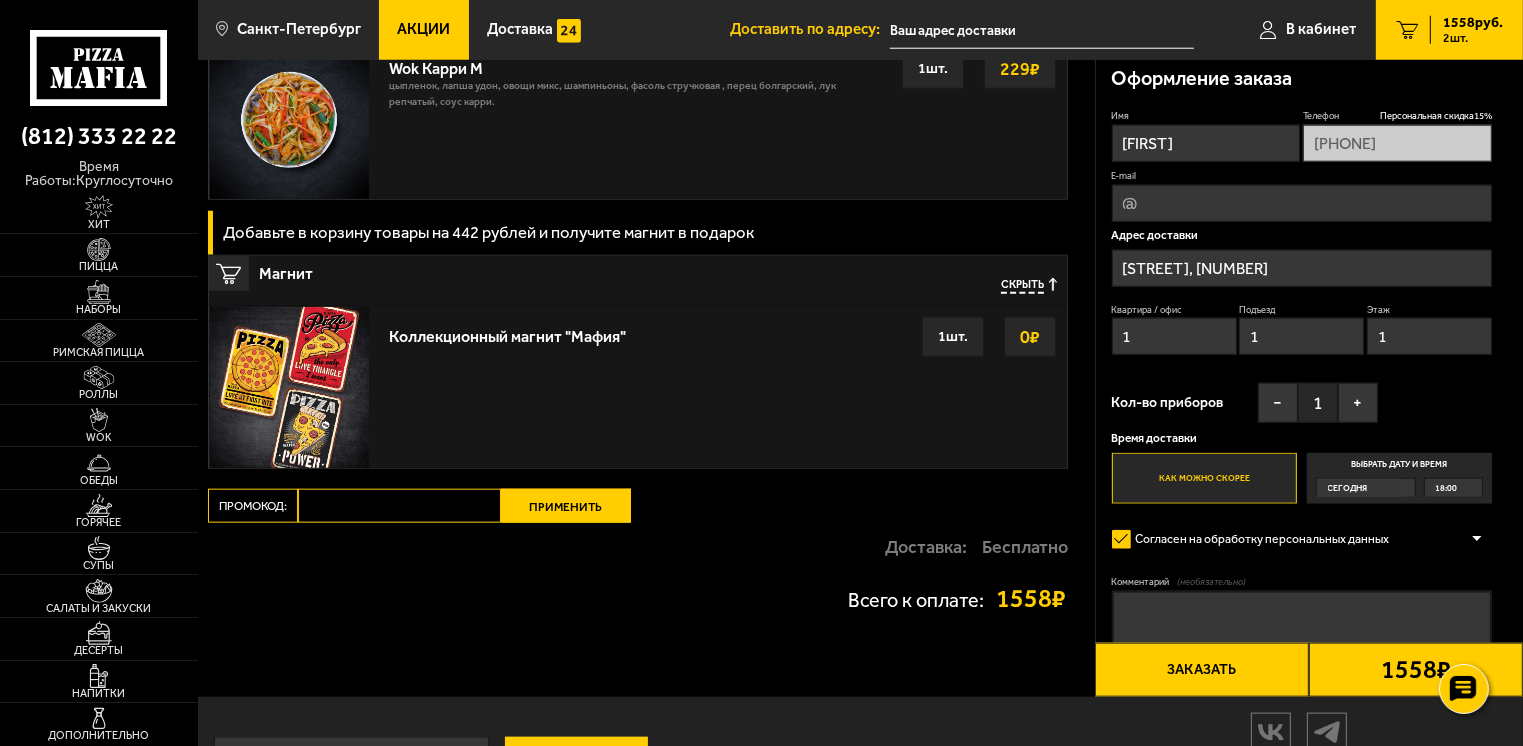 scroll, scrollTop: 2215, scrollLeft: 0, axis: vertical 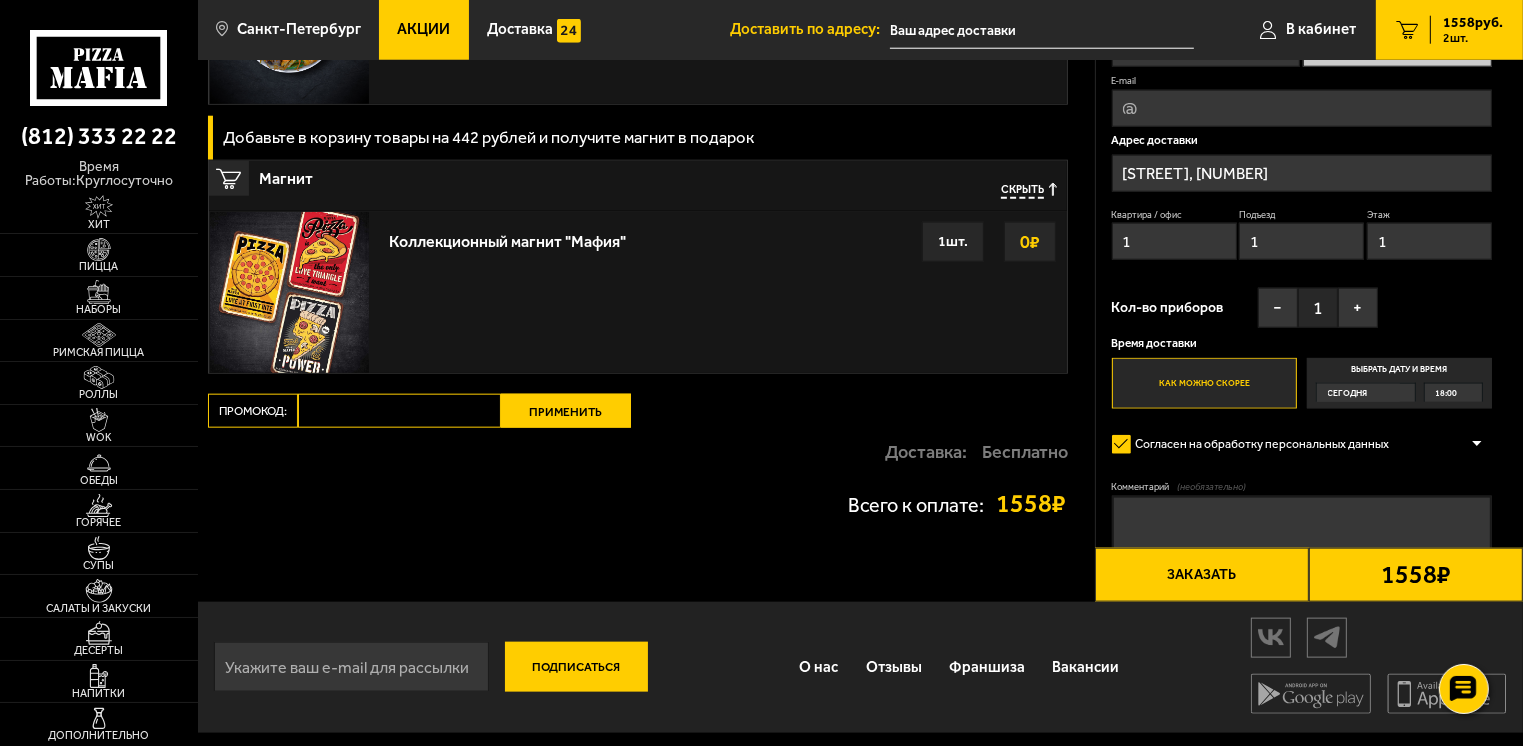 click on "Промокод:" at bounding box center (399, 411) 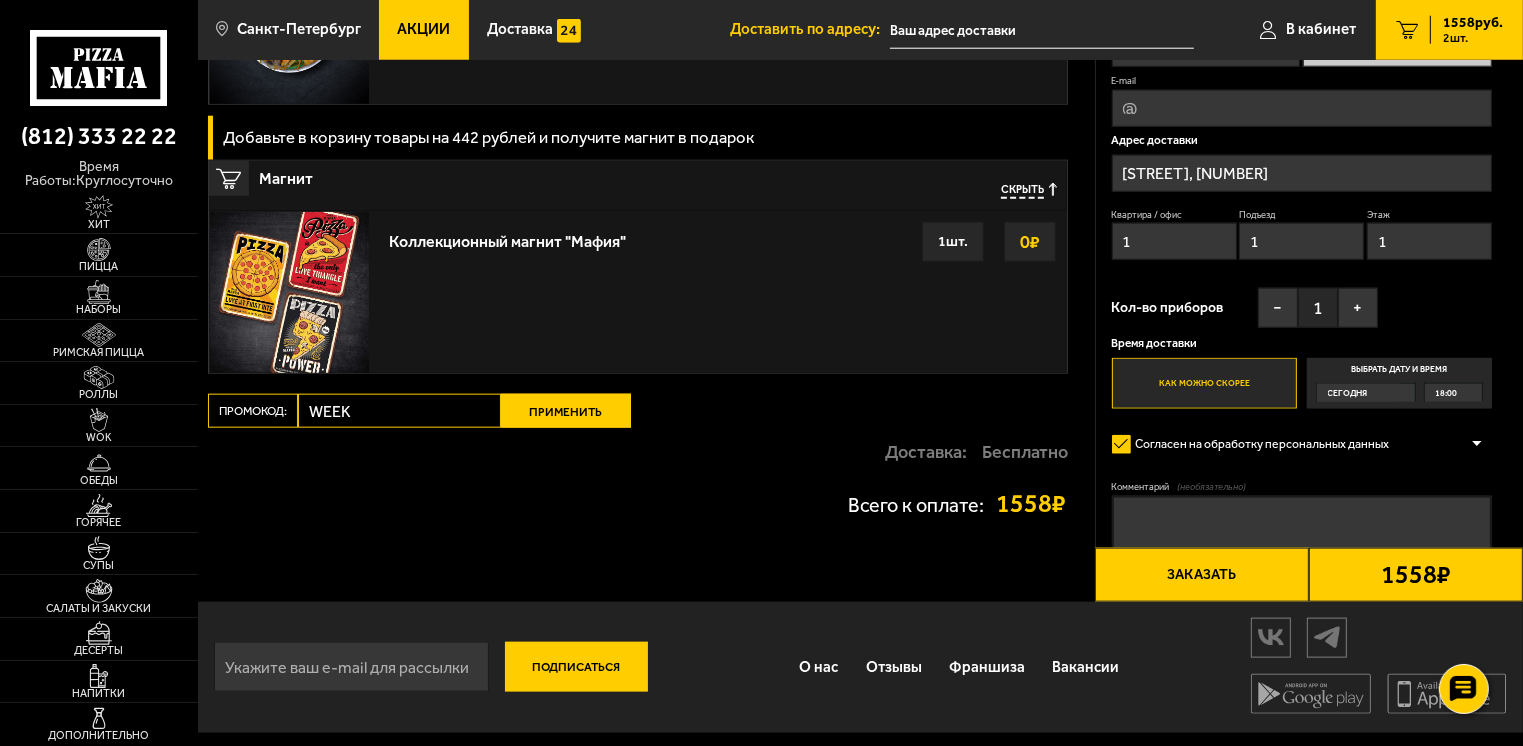 type on "WEEK" 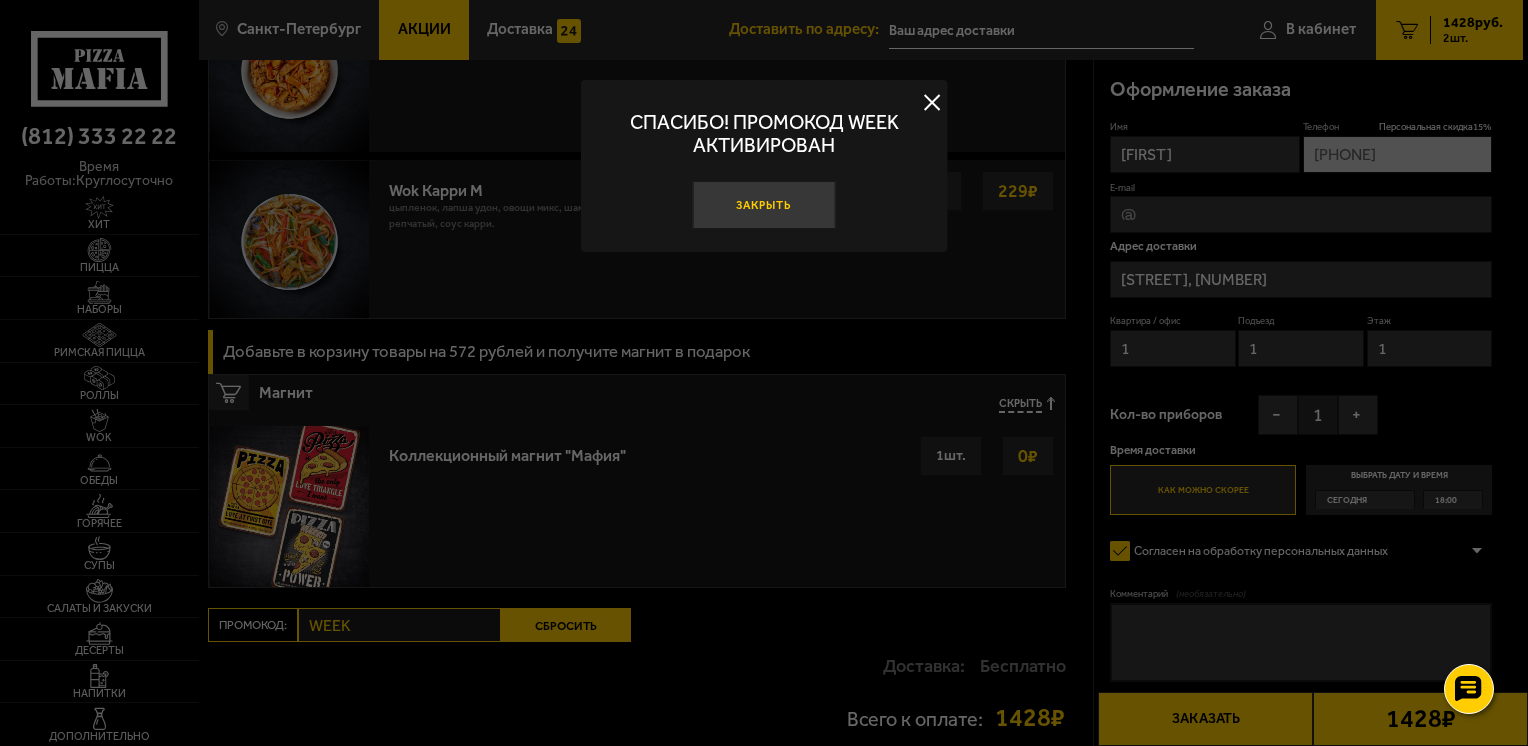 click on "Закрыть" at bounding box center (763, 205) 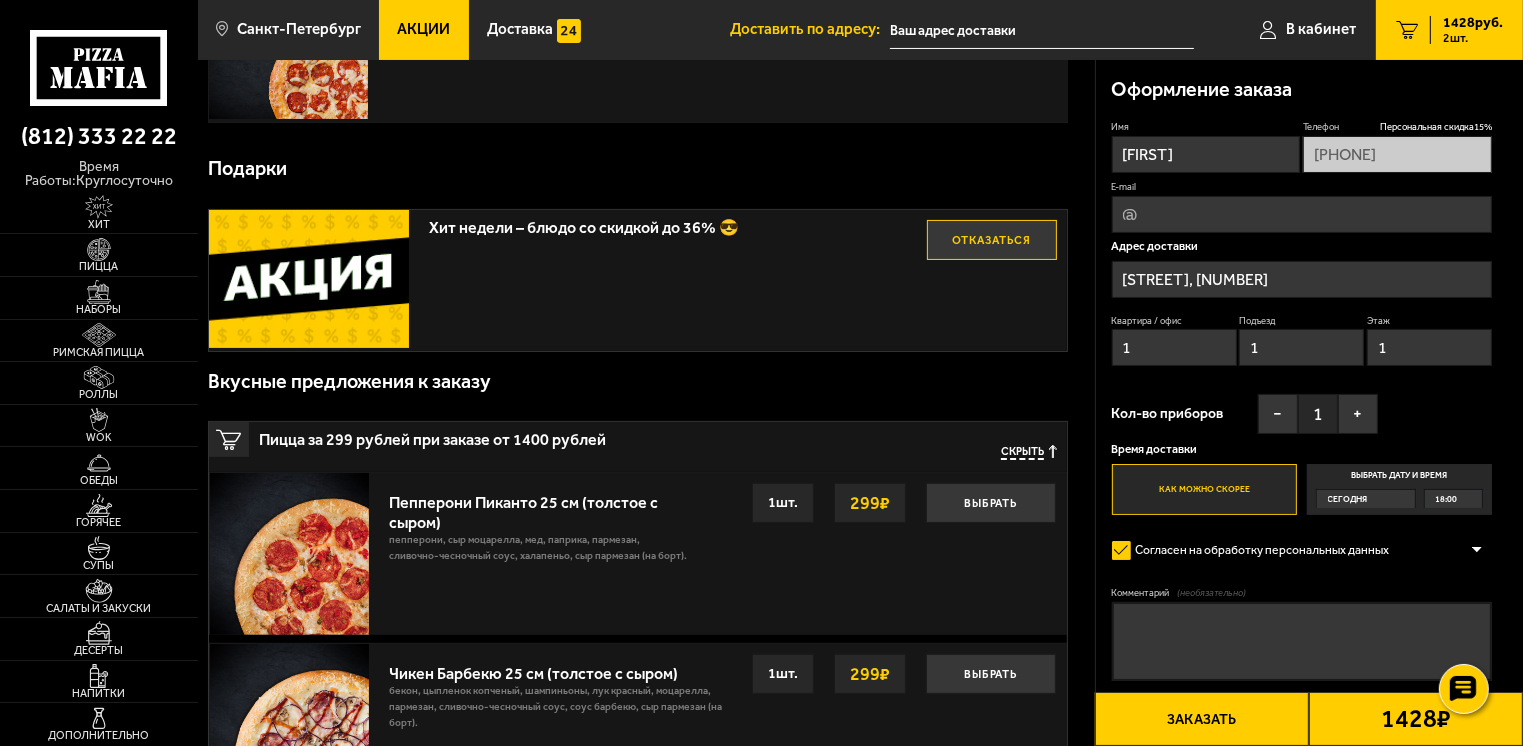 scroll, scrollTop: 200, scrollLeft: 0, axis: vertical 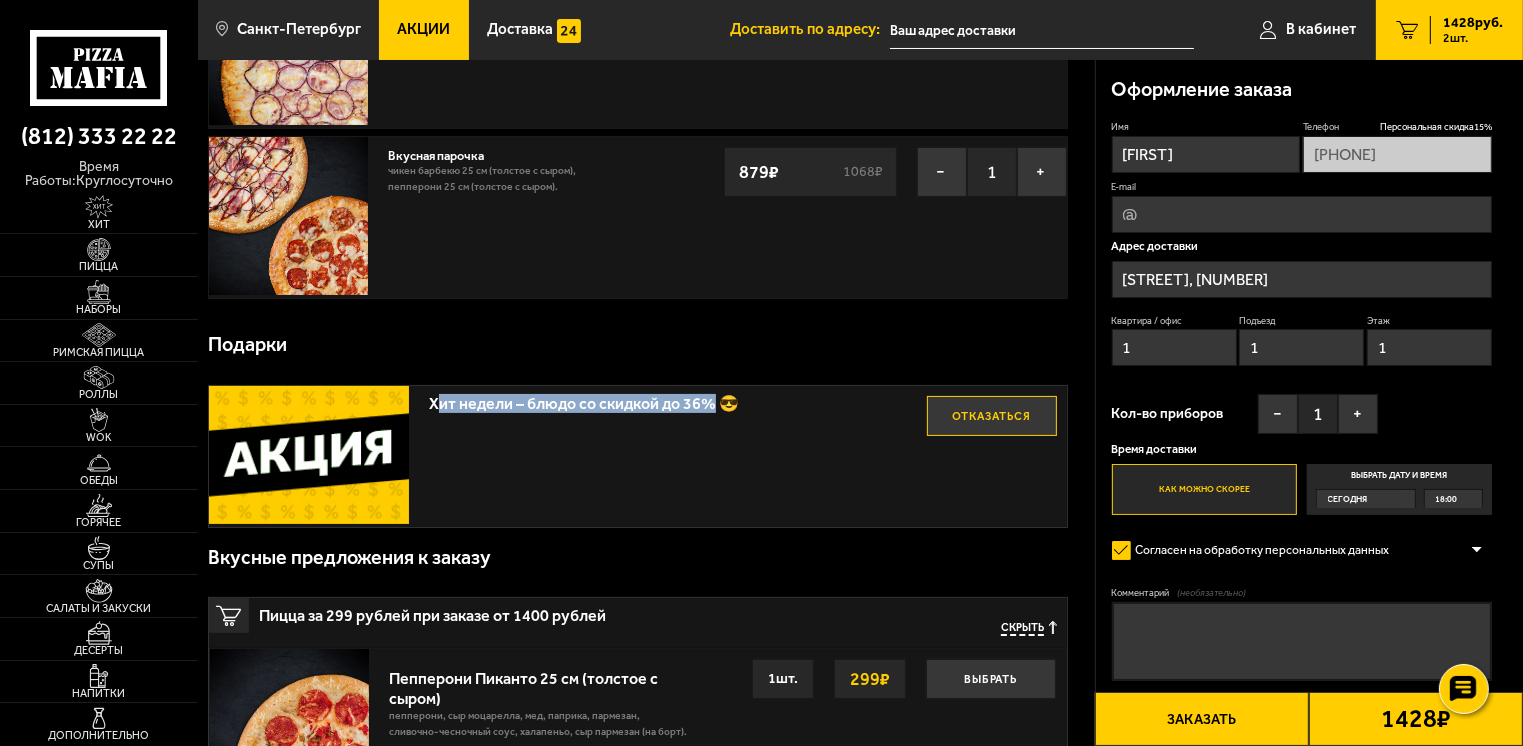 drag, startPoint x: 436, startPoint y: 401, endPoint x: 712, endPoint y: 404, distance: 276.0163 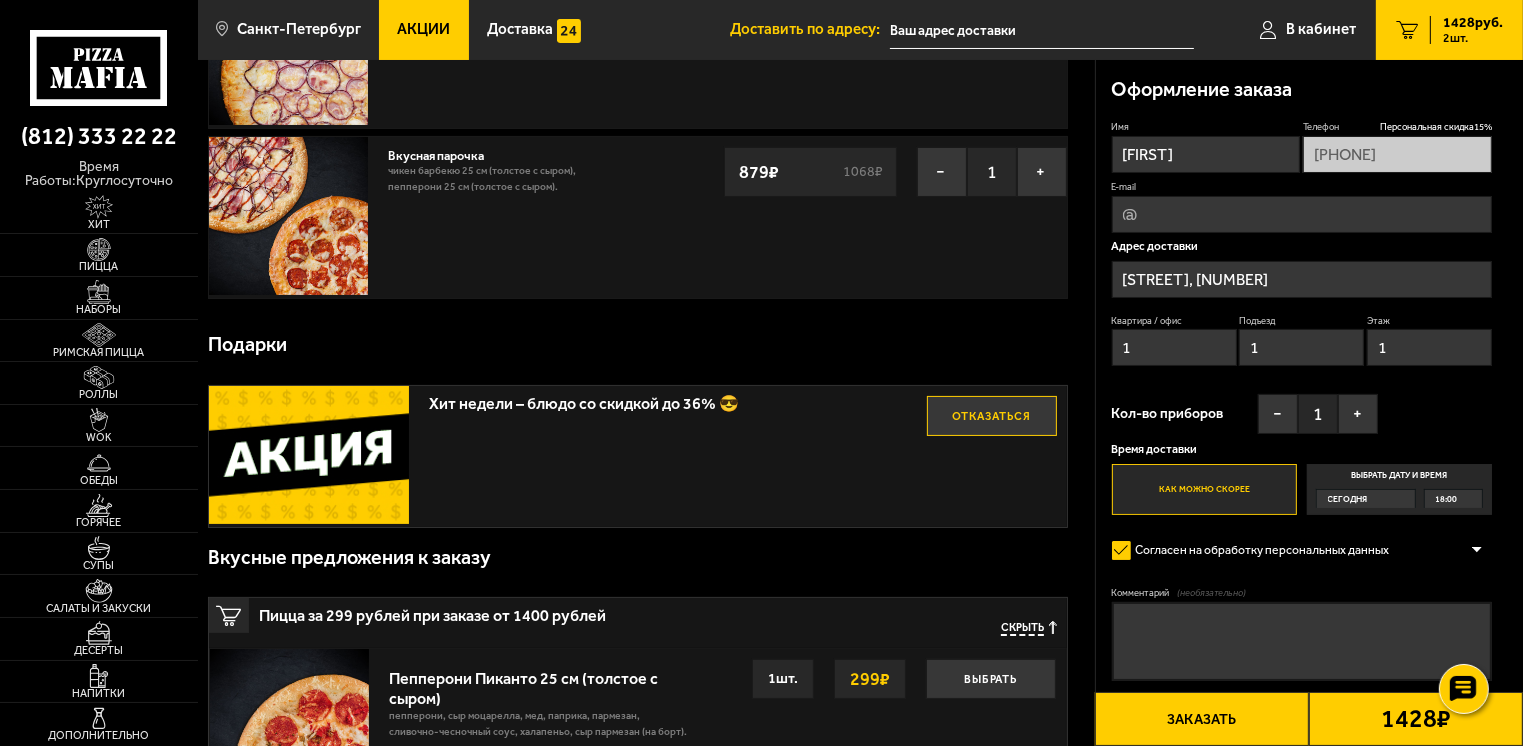 drag, startPoint x: 712, startPoint y: 404, endPoint x: 844, endPoint y: 410, distance: 132.13629 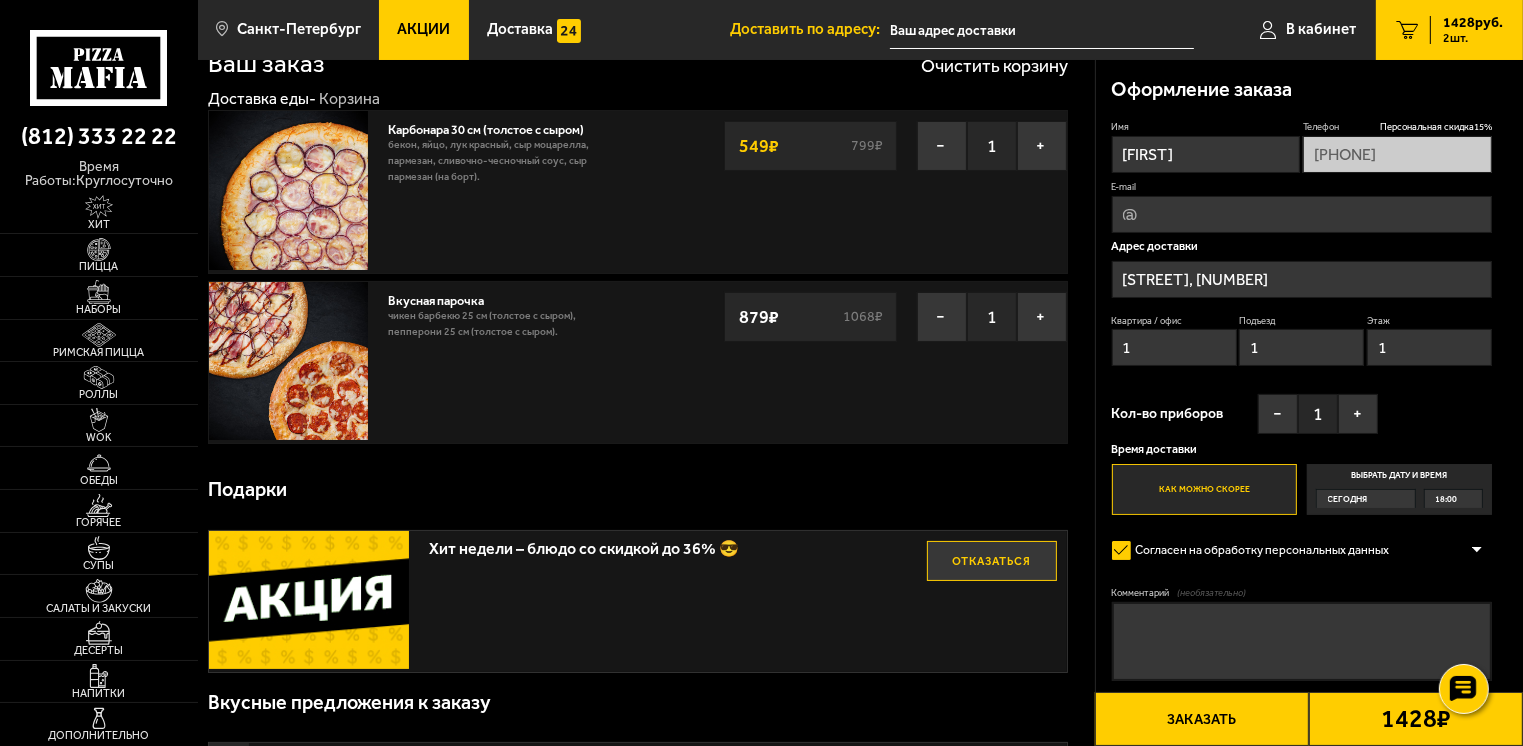 scroll, scrollTop: 100, scrollLeft: 0, axis: vertical 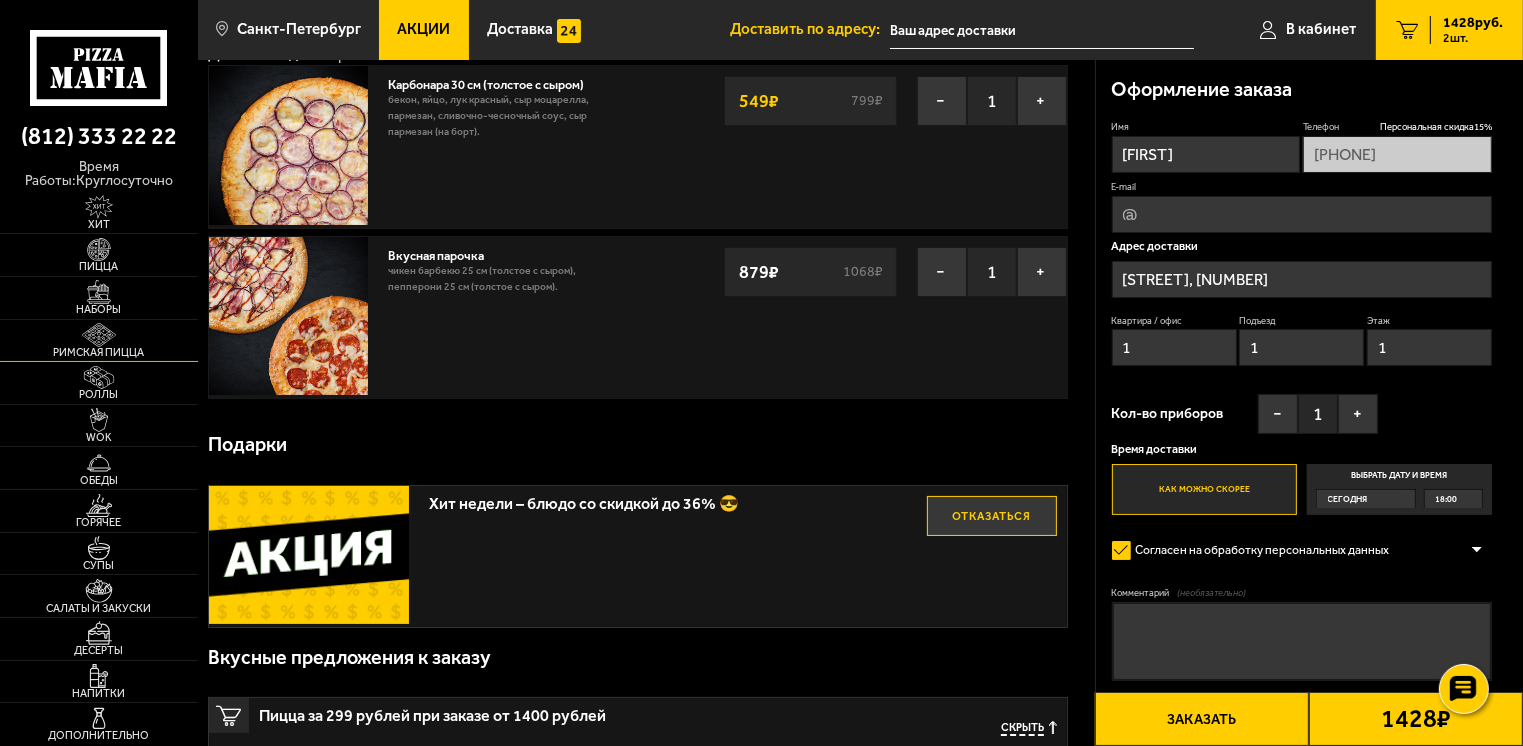 click at bounding box center (99, 335) 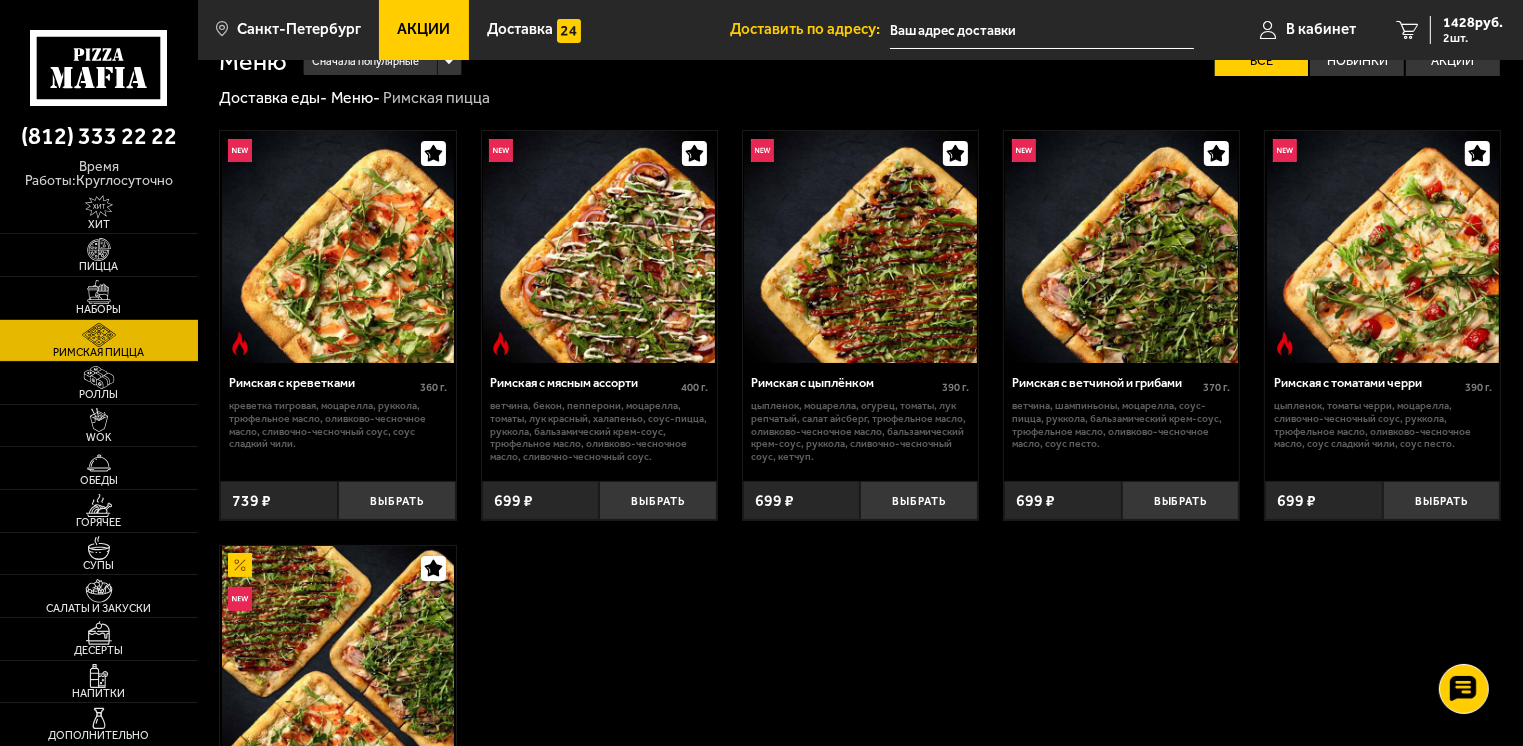 scroll, scrollTop: 0, scrollLeft: 0, axis: both 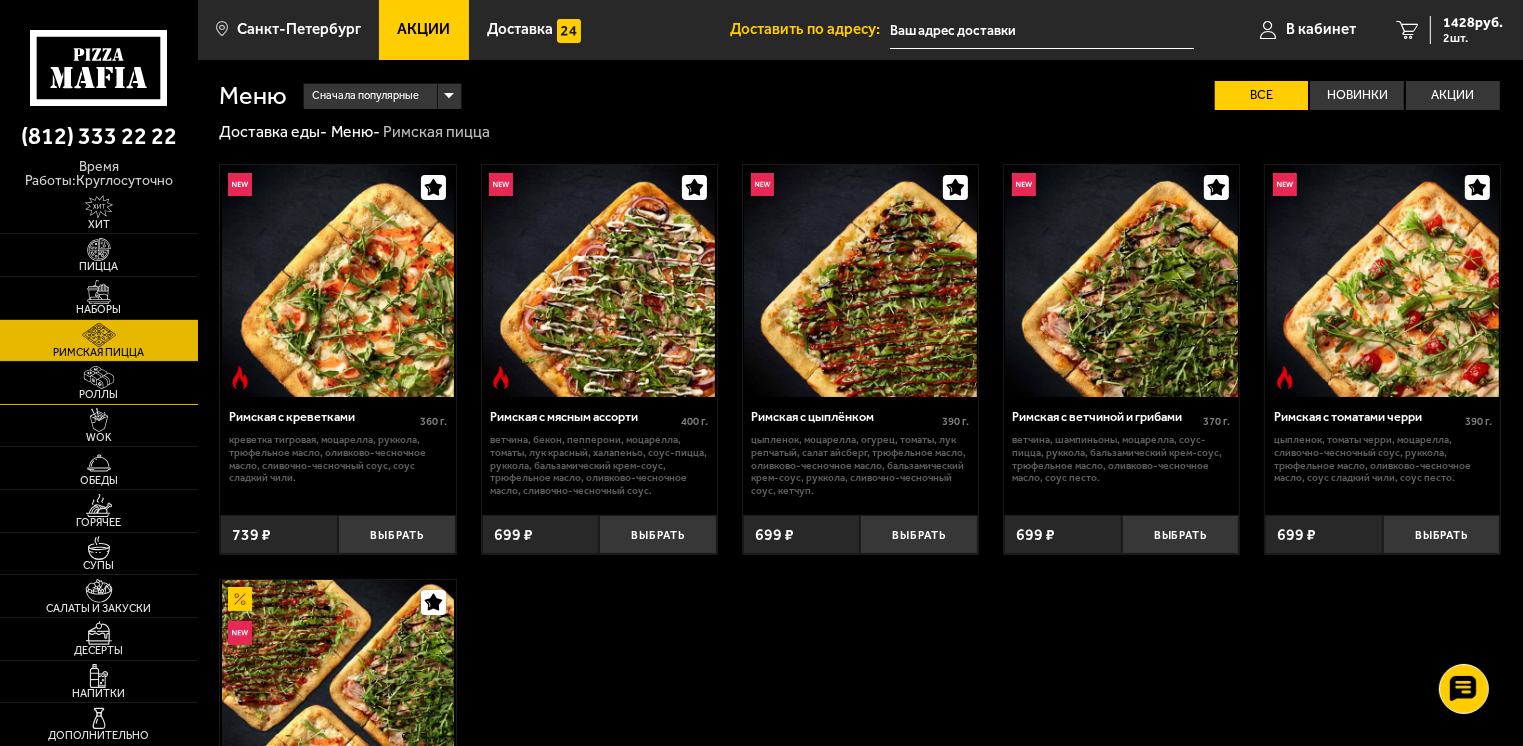 click on "Роллы" at bounding box center [99, 383] 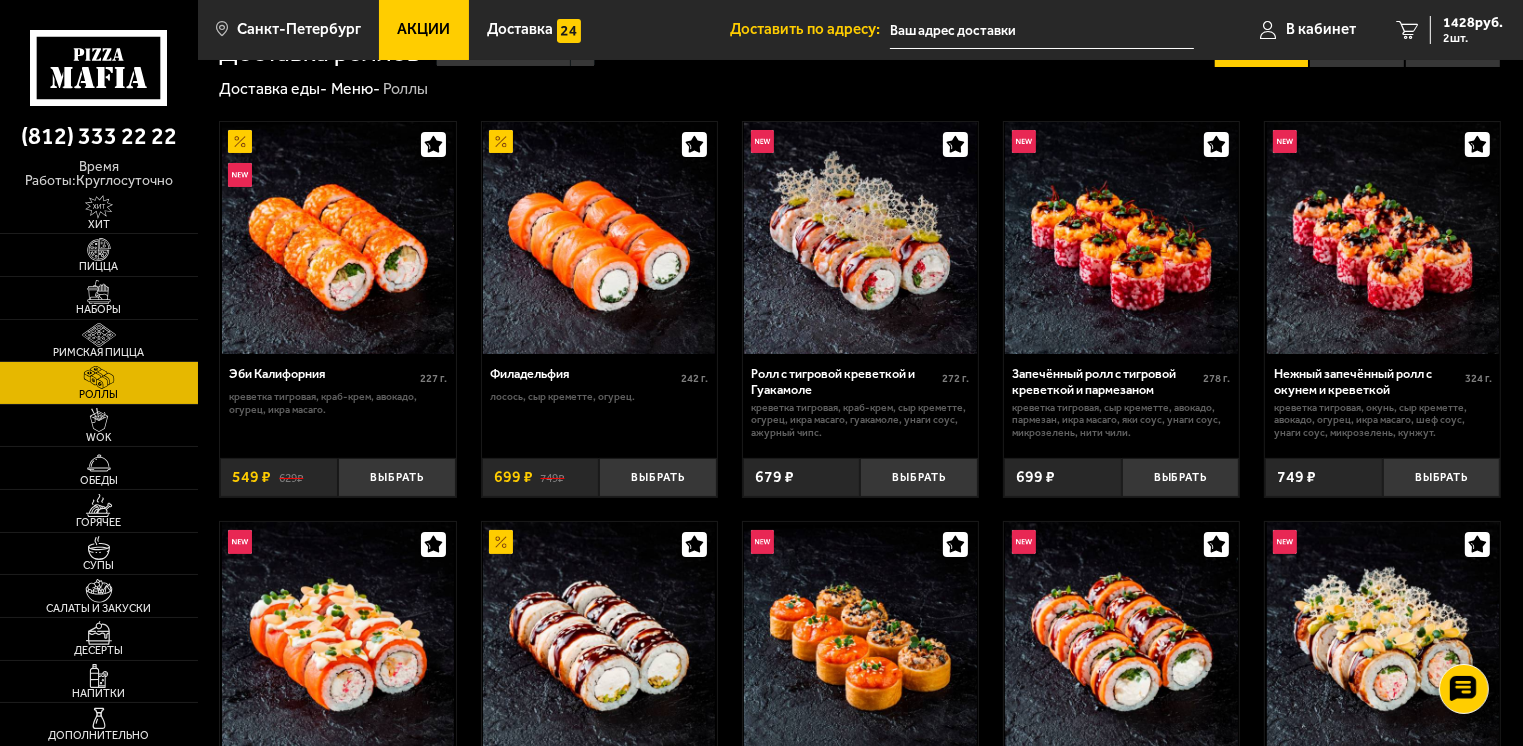 scroll, scrollTop: 0, scrollLeft: 0, axis: both 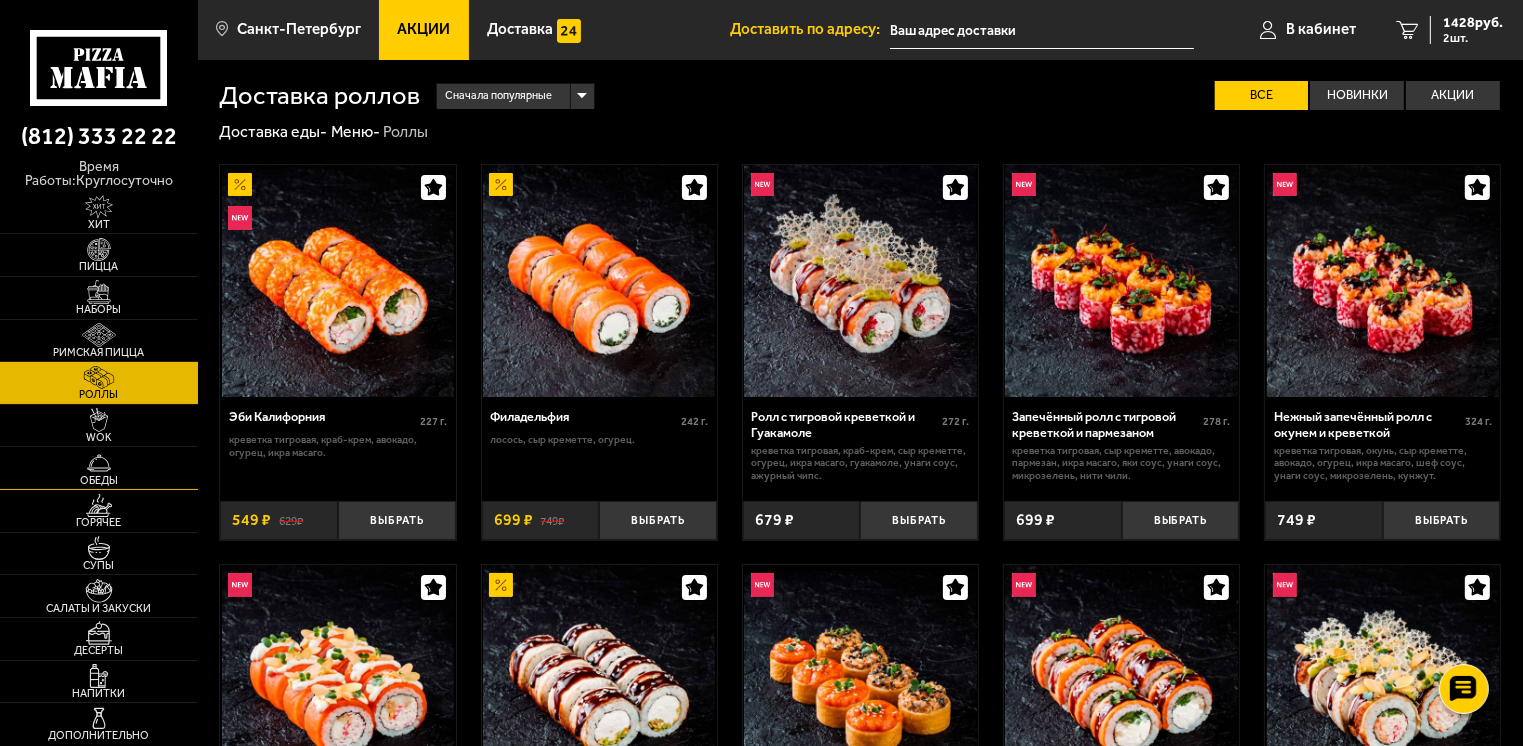 click on "Обеды" at bounding box center (99, 480) 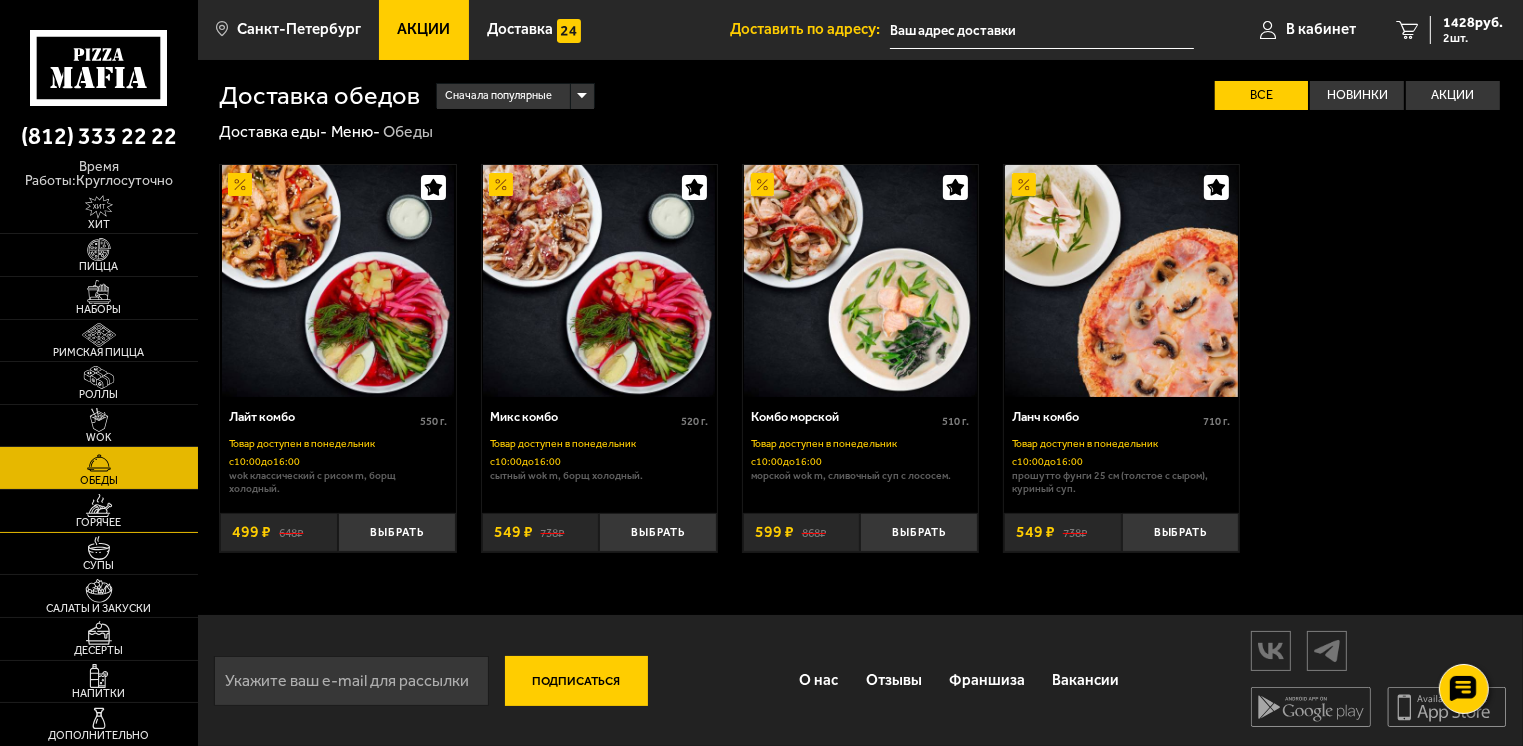 click on "Горячее" at bounding box center (99, 522) 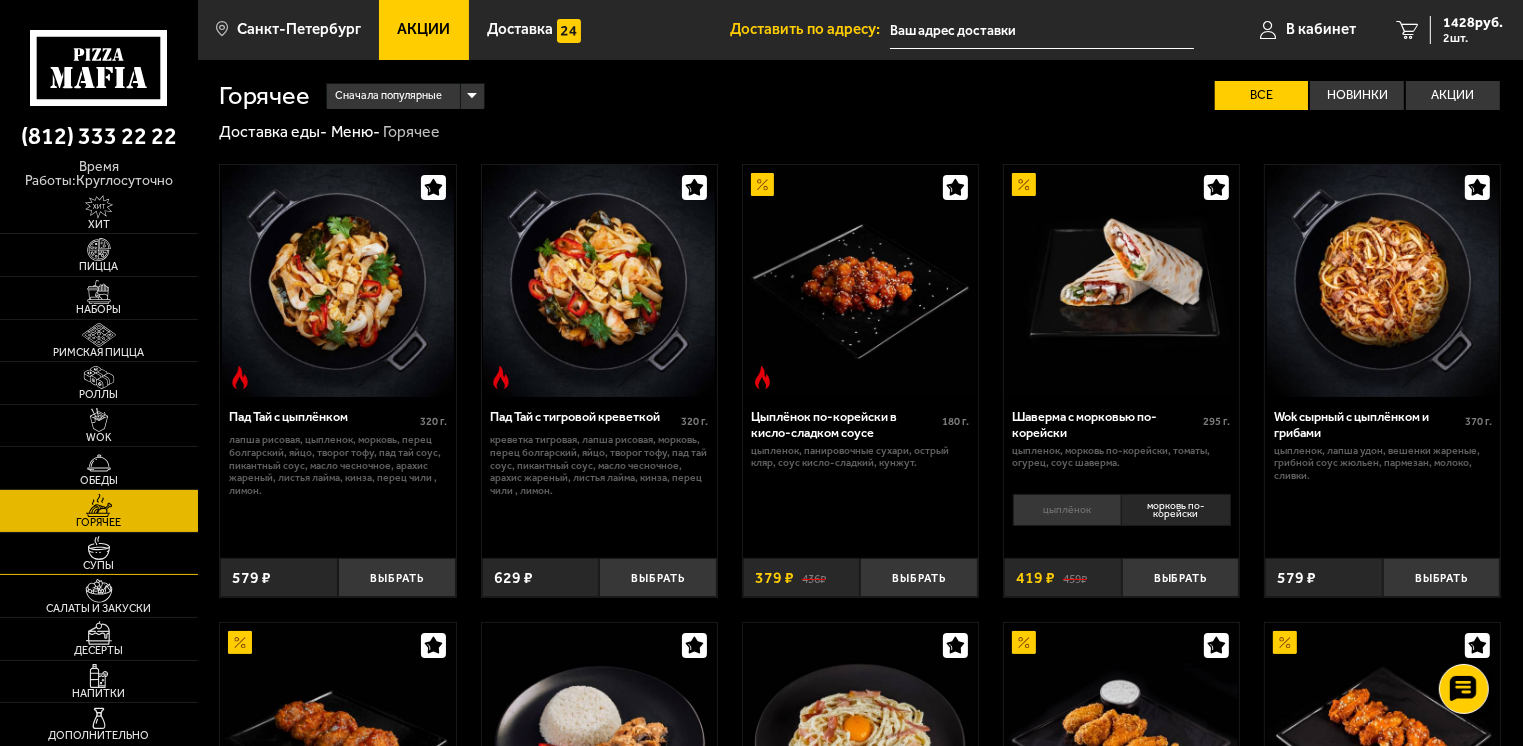 click at bounding box center [99, 548] 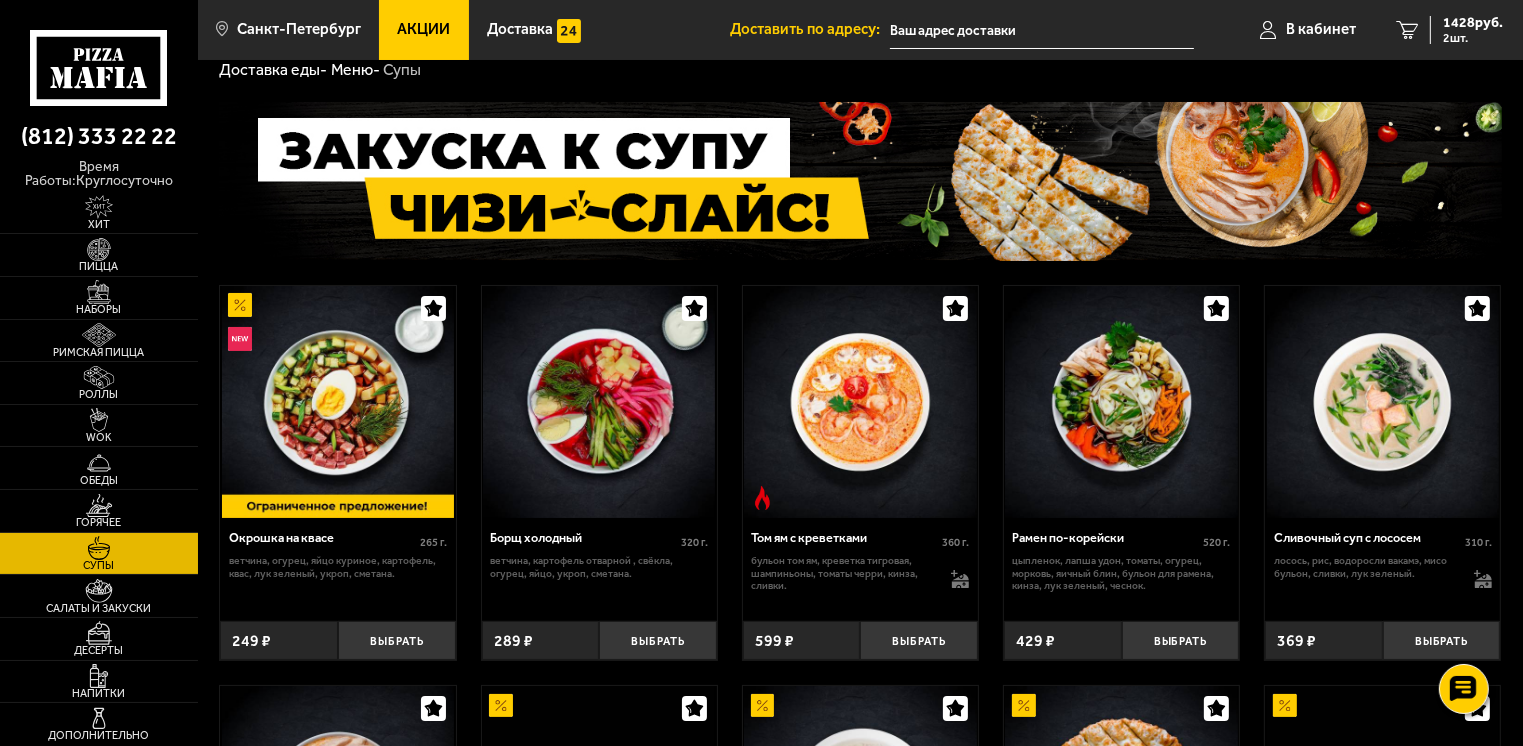 scroll, scrollTop: 0, scrollLeft: 0, axis: both 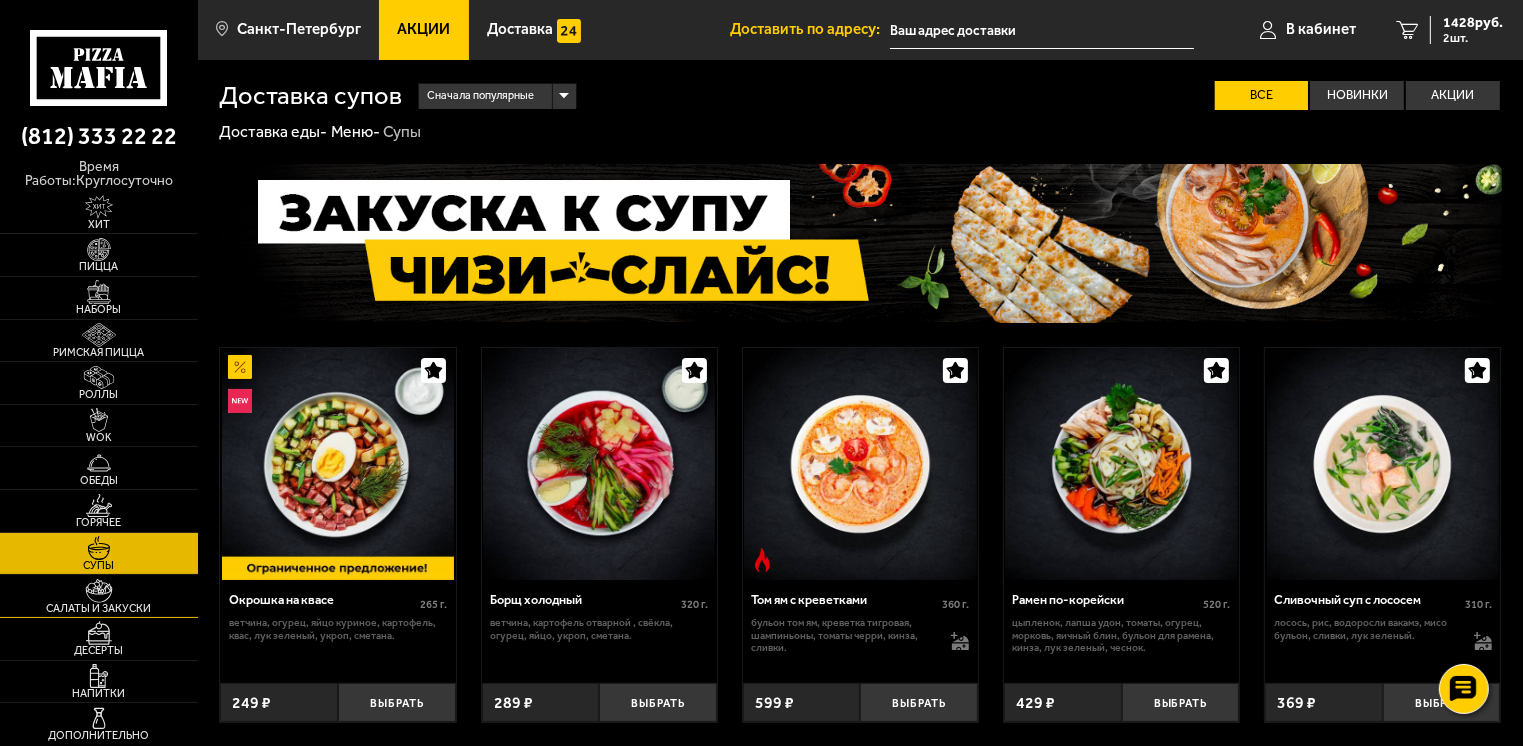 click at bounding box center (99, 591) 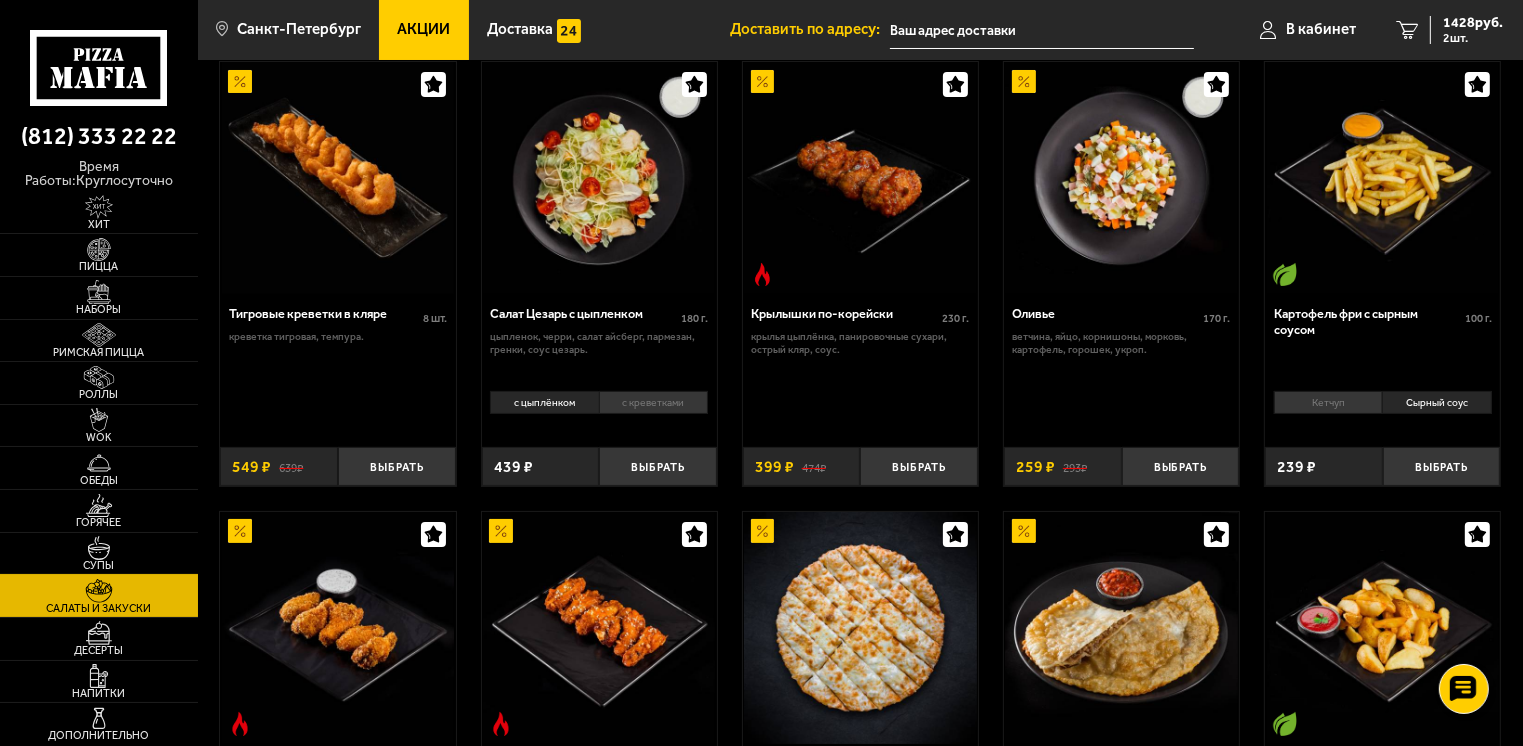 scroll, scrollTop: 0, scrollLeft: 0, axis: both 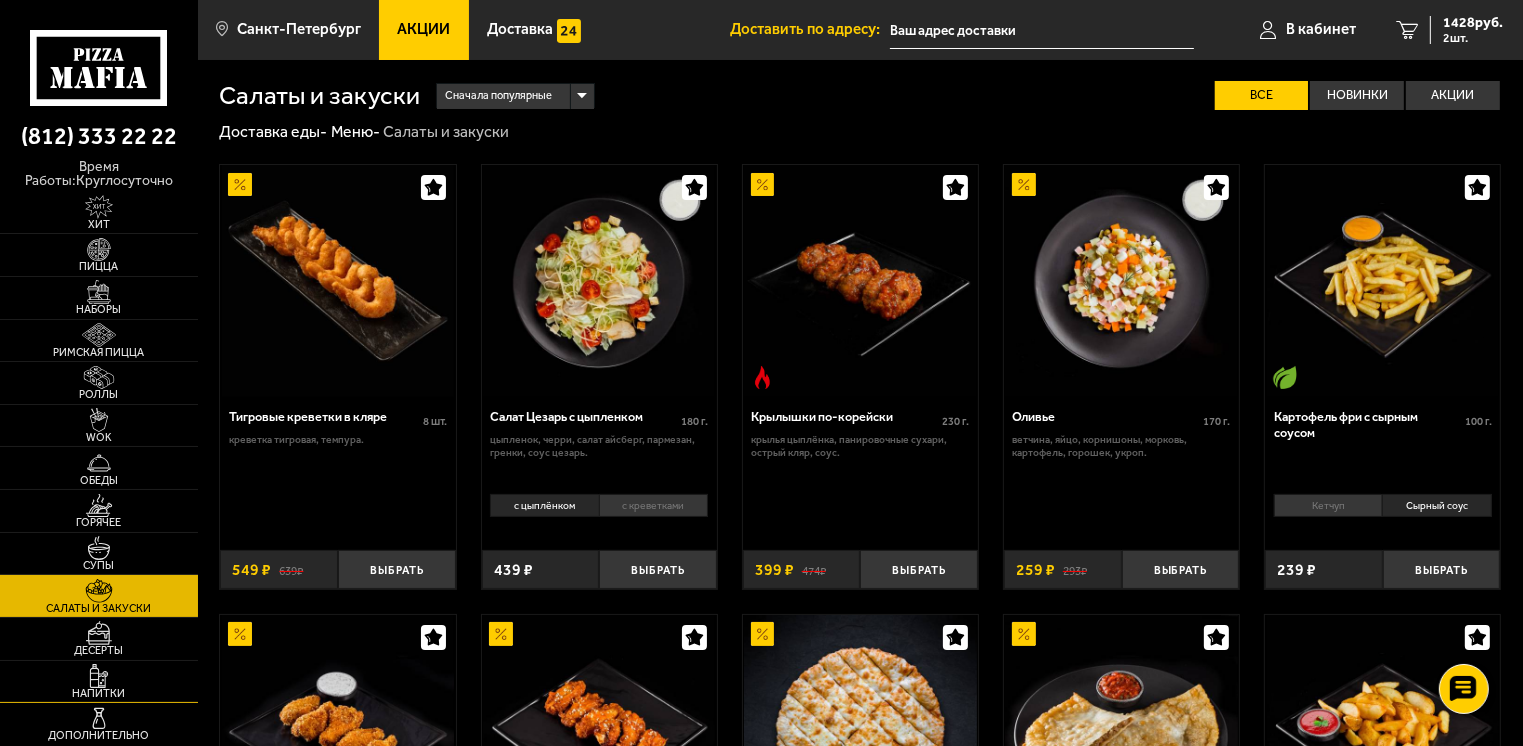 click at bounding box center (99, 676) 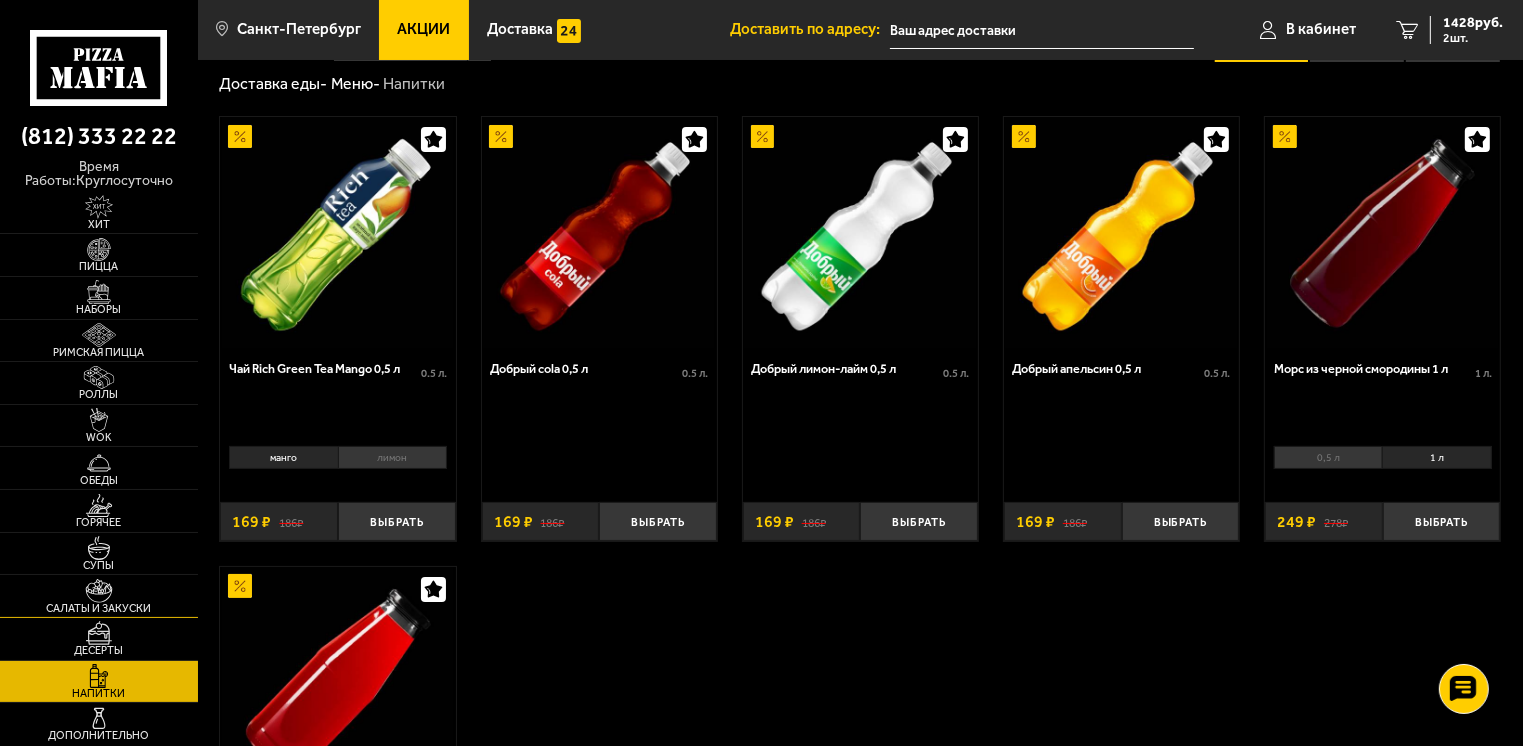 scroll, scrollTop: 0, scrollLeft: 0, axis: both 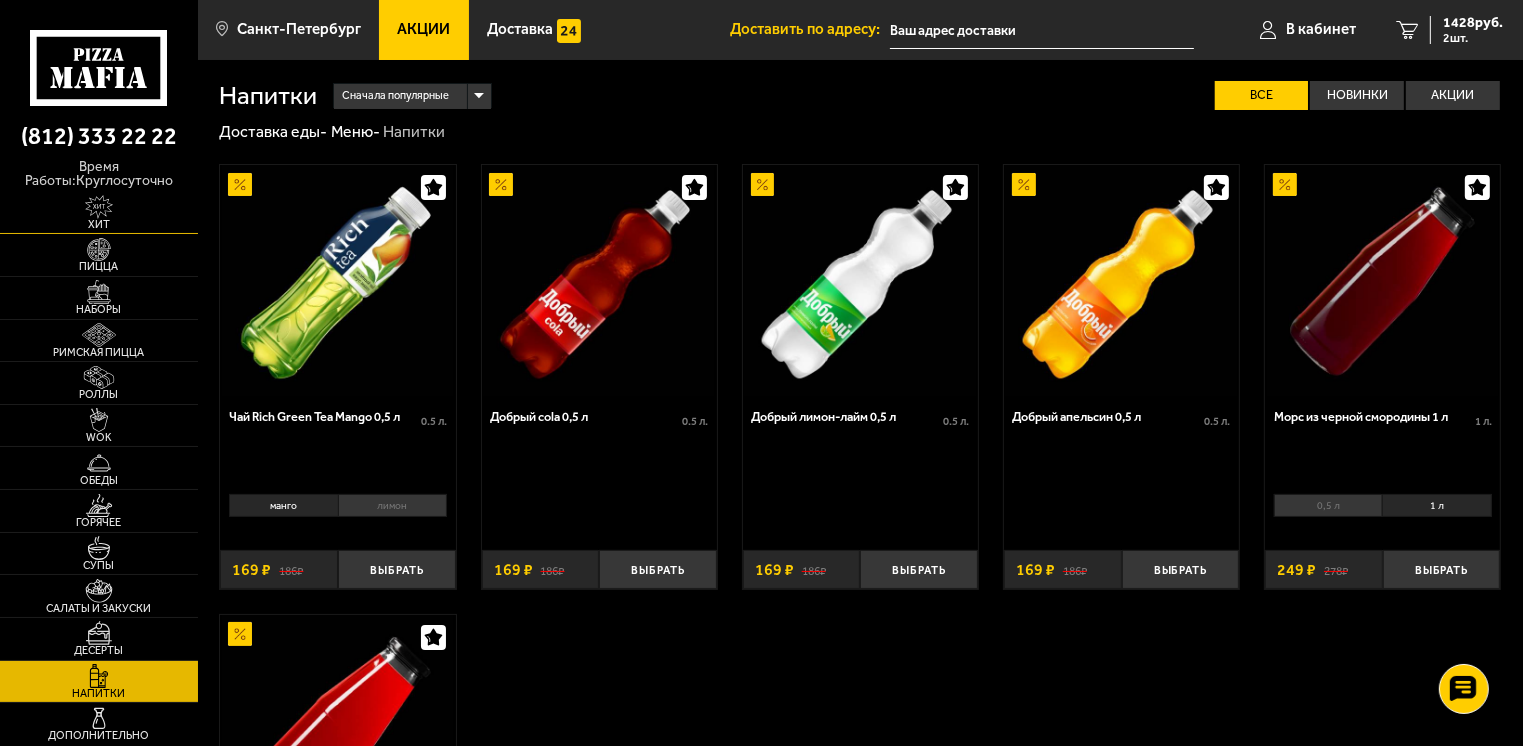 click at bounding box center [99, 207] 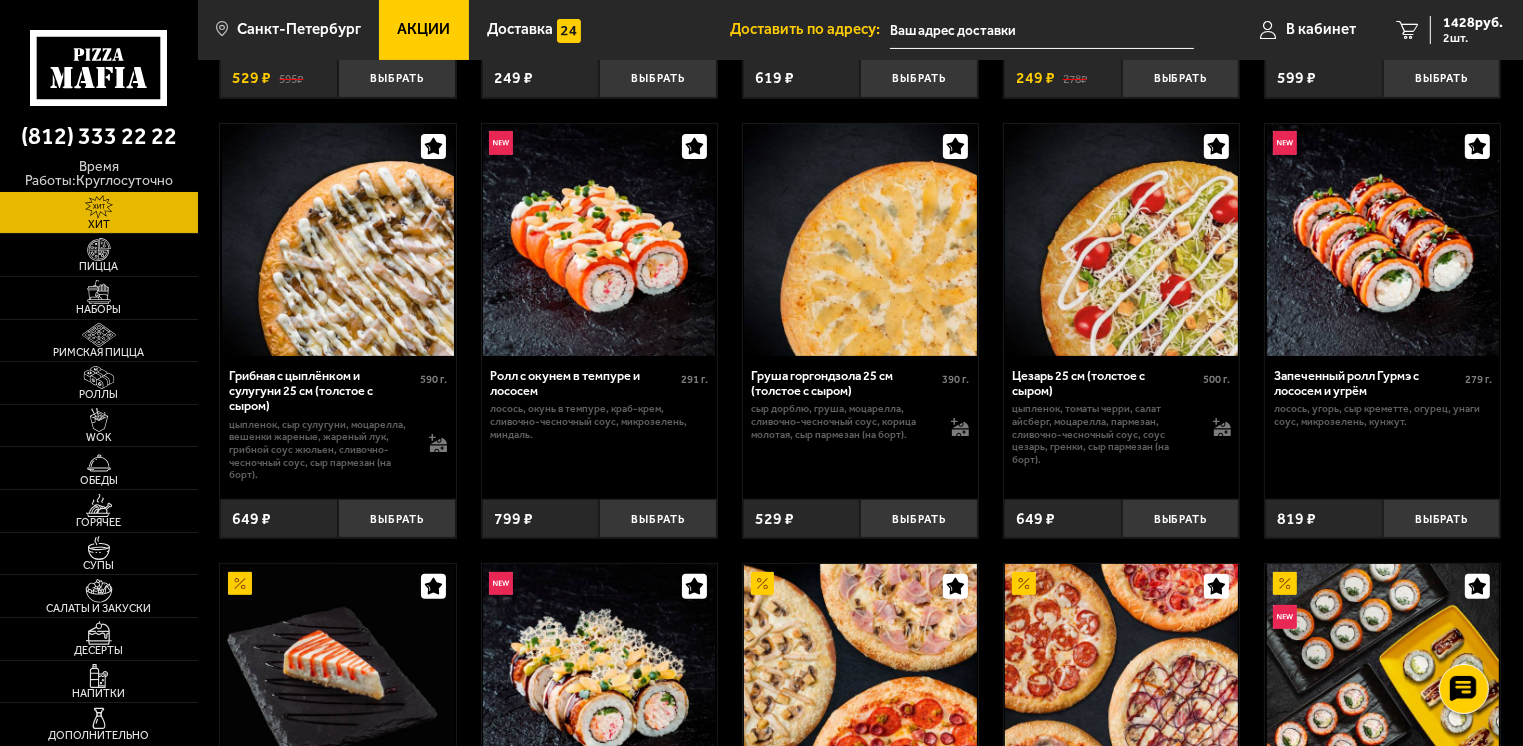 scroll, scrollTop: 500, scrollLeft: 0, axis: vertical 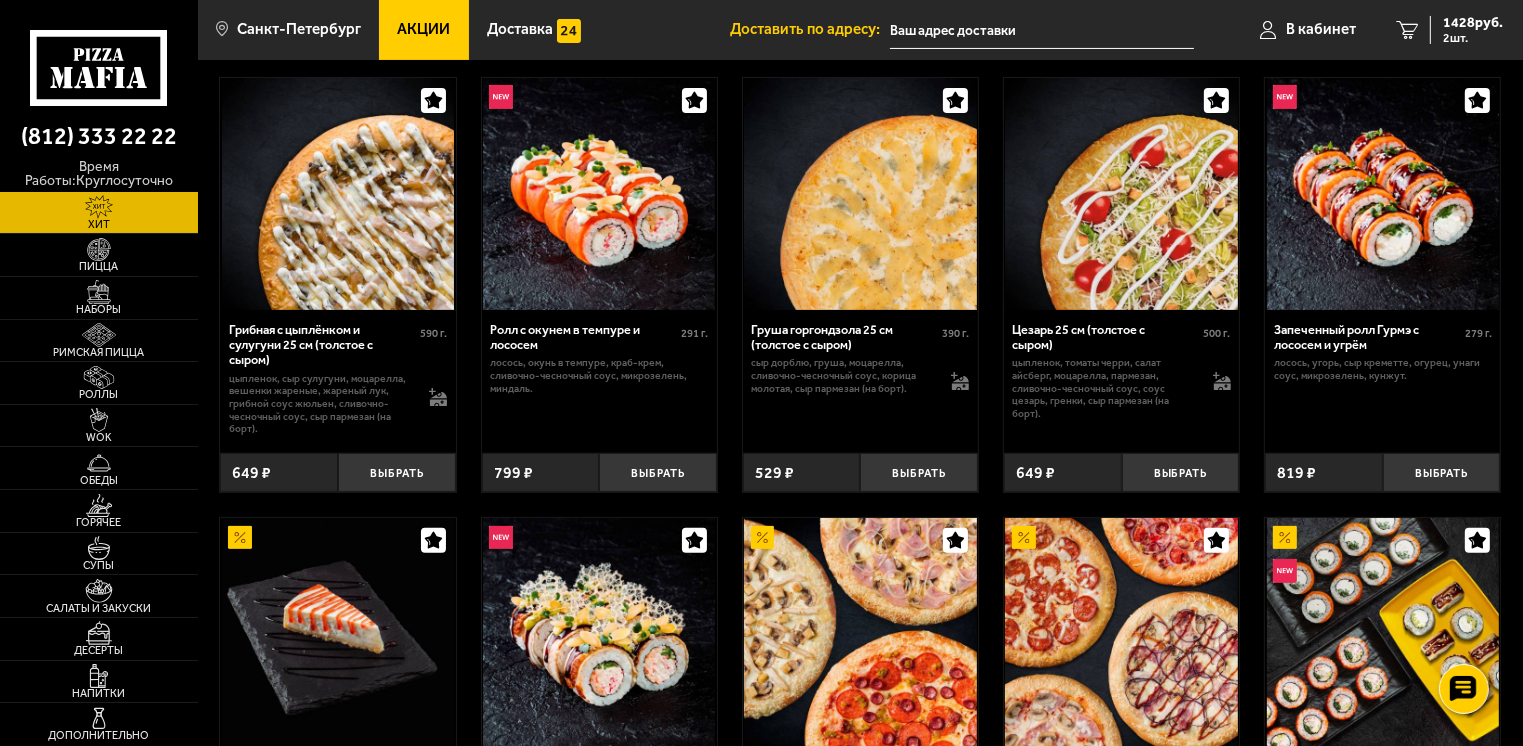drag, startPoint x: 870, startPoint y: 475, endPoint x: 788, endPoint y: 422, distance: 97.637085 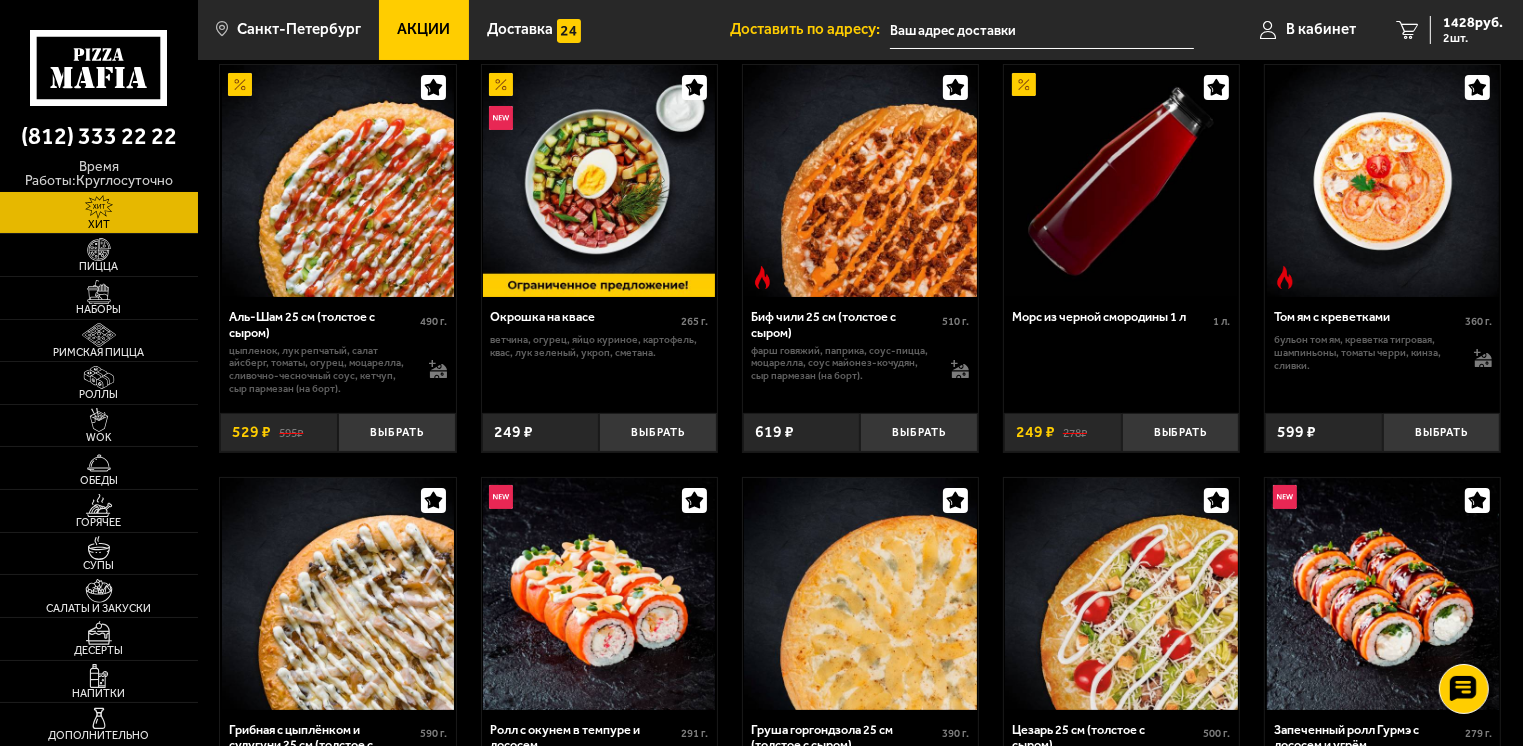 scroll, scrollTop: 0, scrollLeft: 0, axis: both 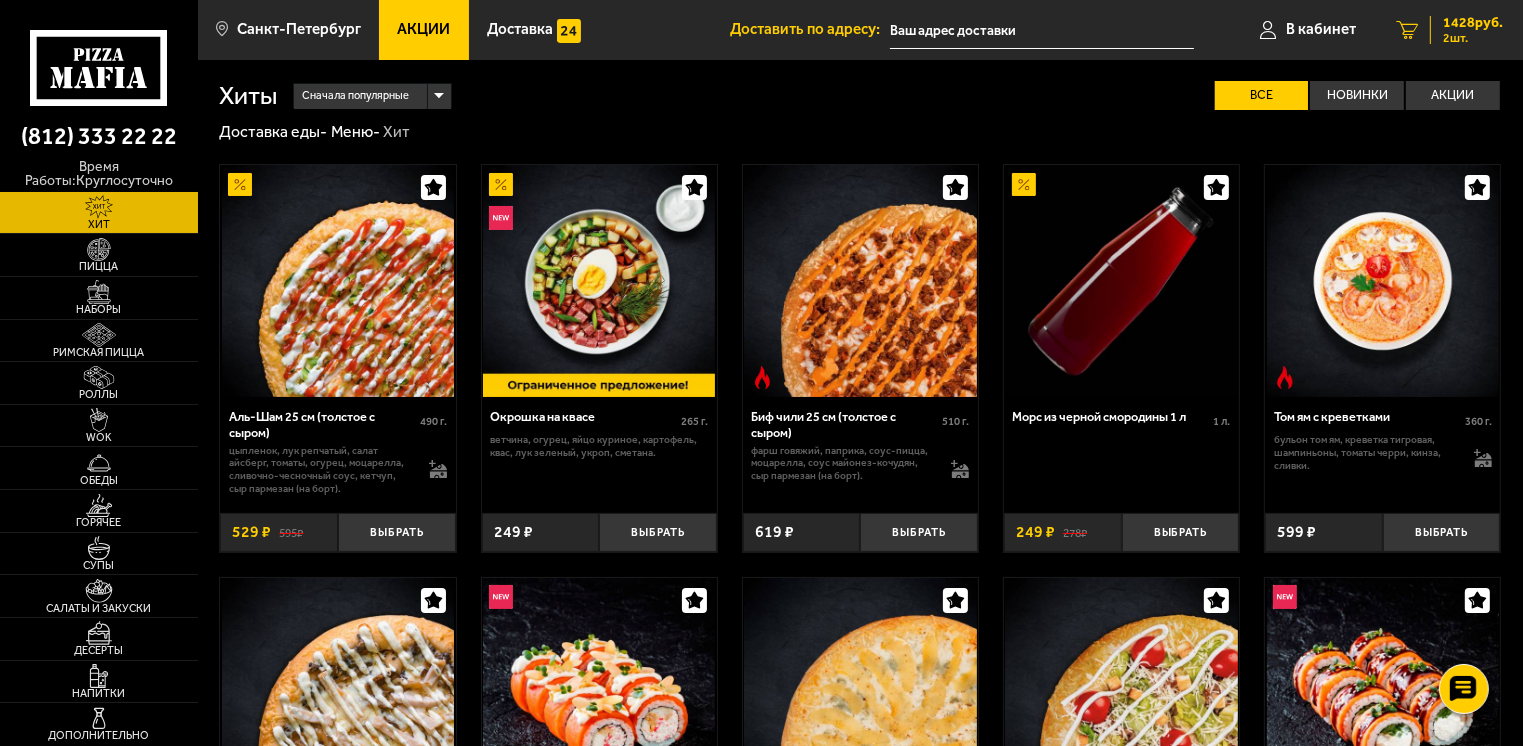 click on "1428  руб." at bounding box center [1473, 23] 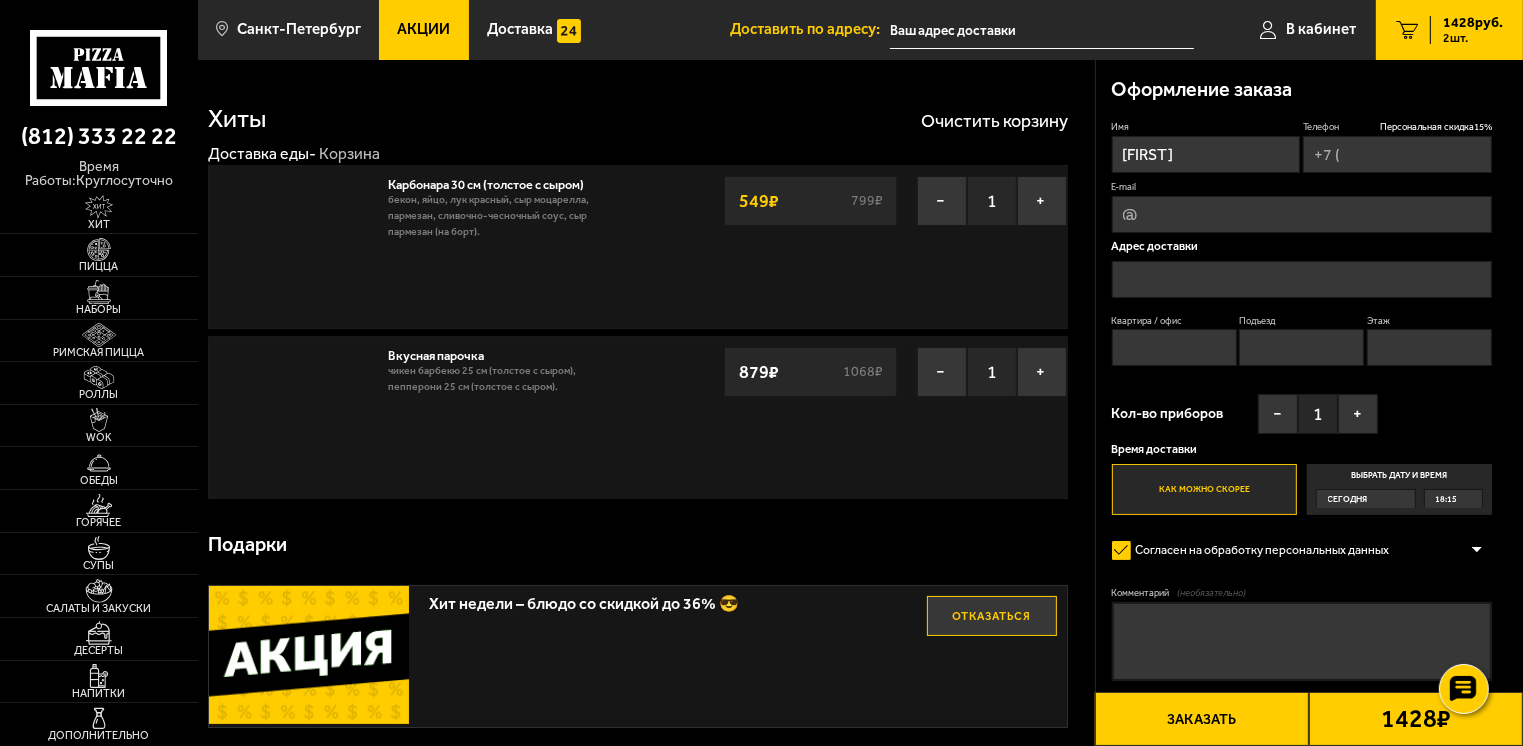 type on "[PHONE]" 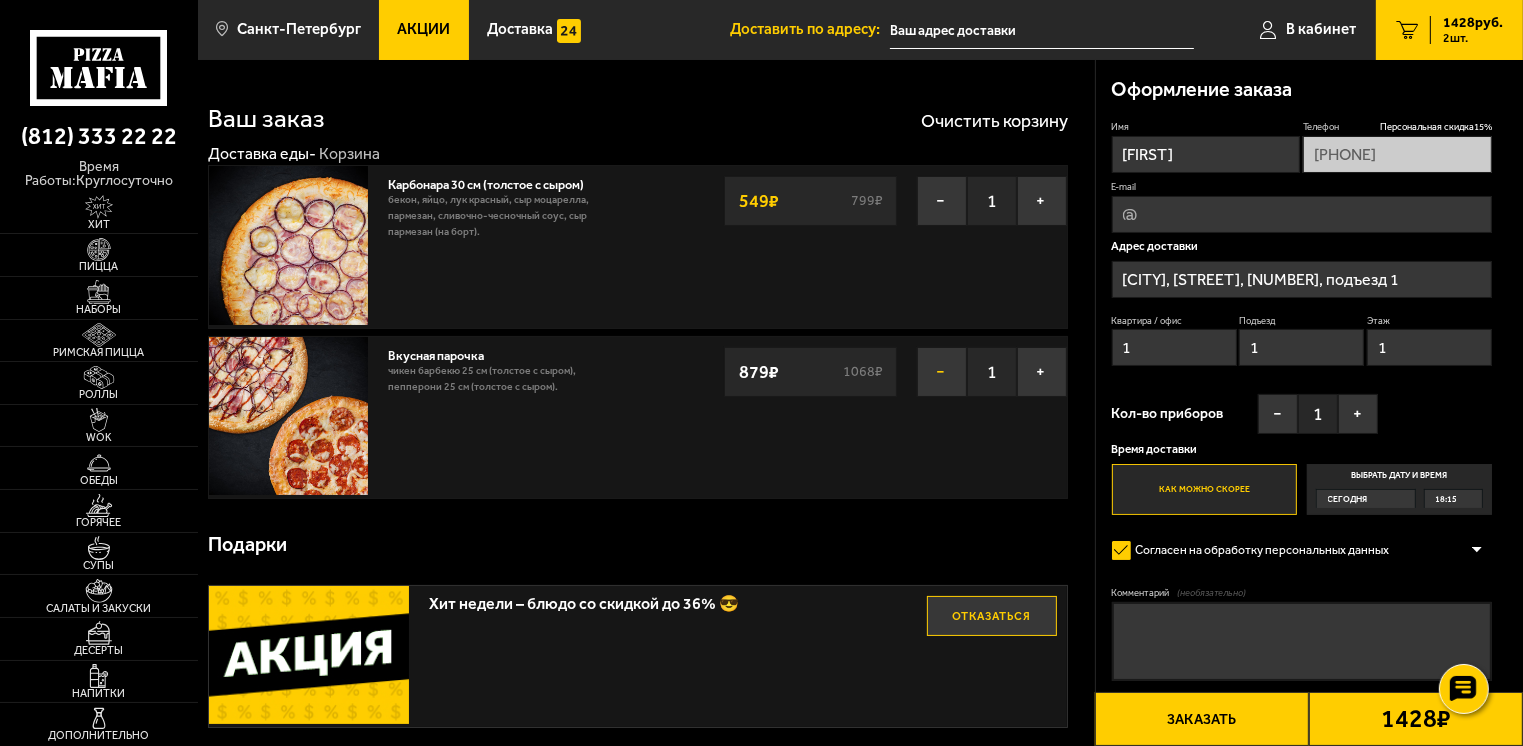 type on "[STREET], [NUMBER]" 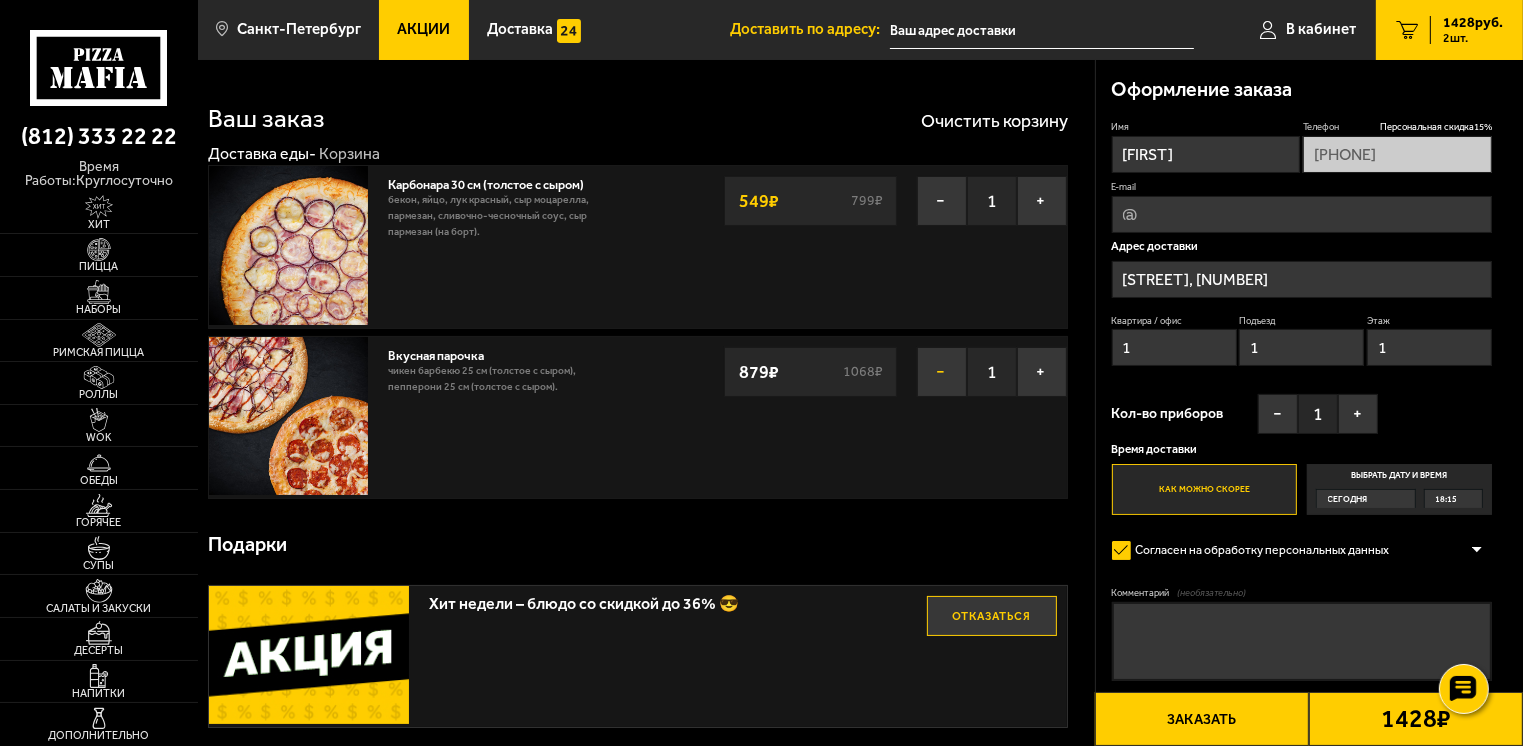 click on "−" at bounding box center (942, 372) 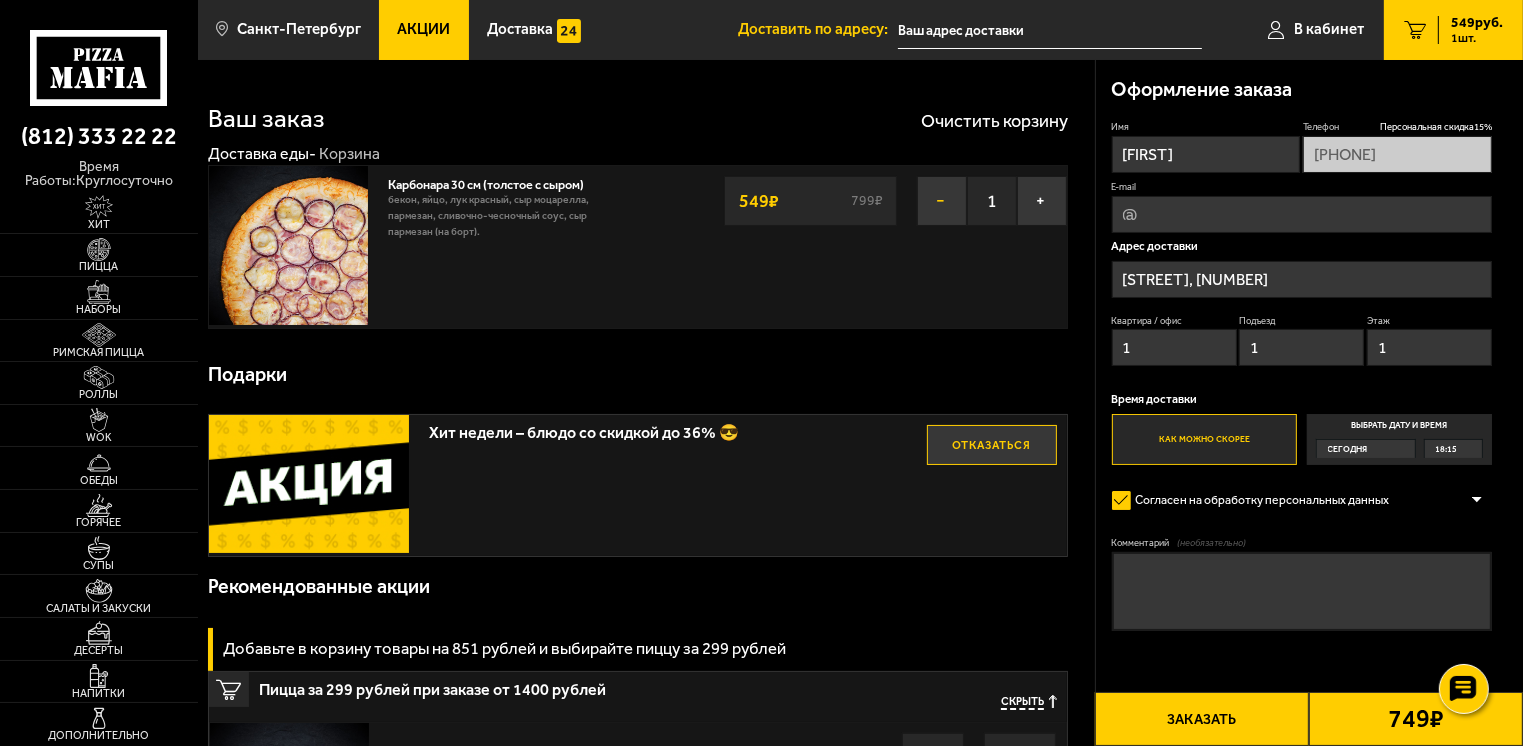 click on "−" at bounding box center [942, 201] 